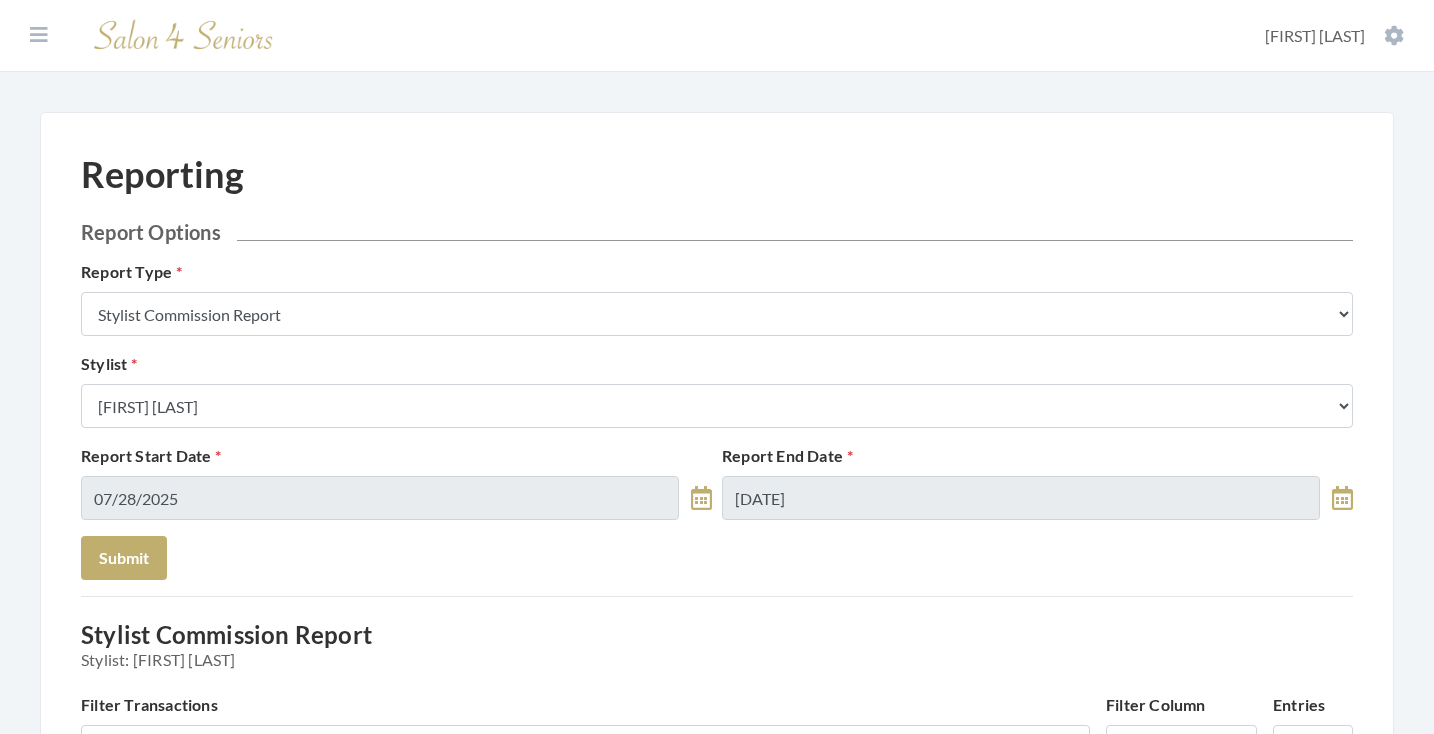 scroll, scrollTop: 0, scrollLeft: 0, axis: both 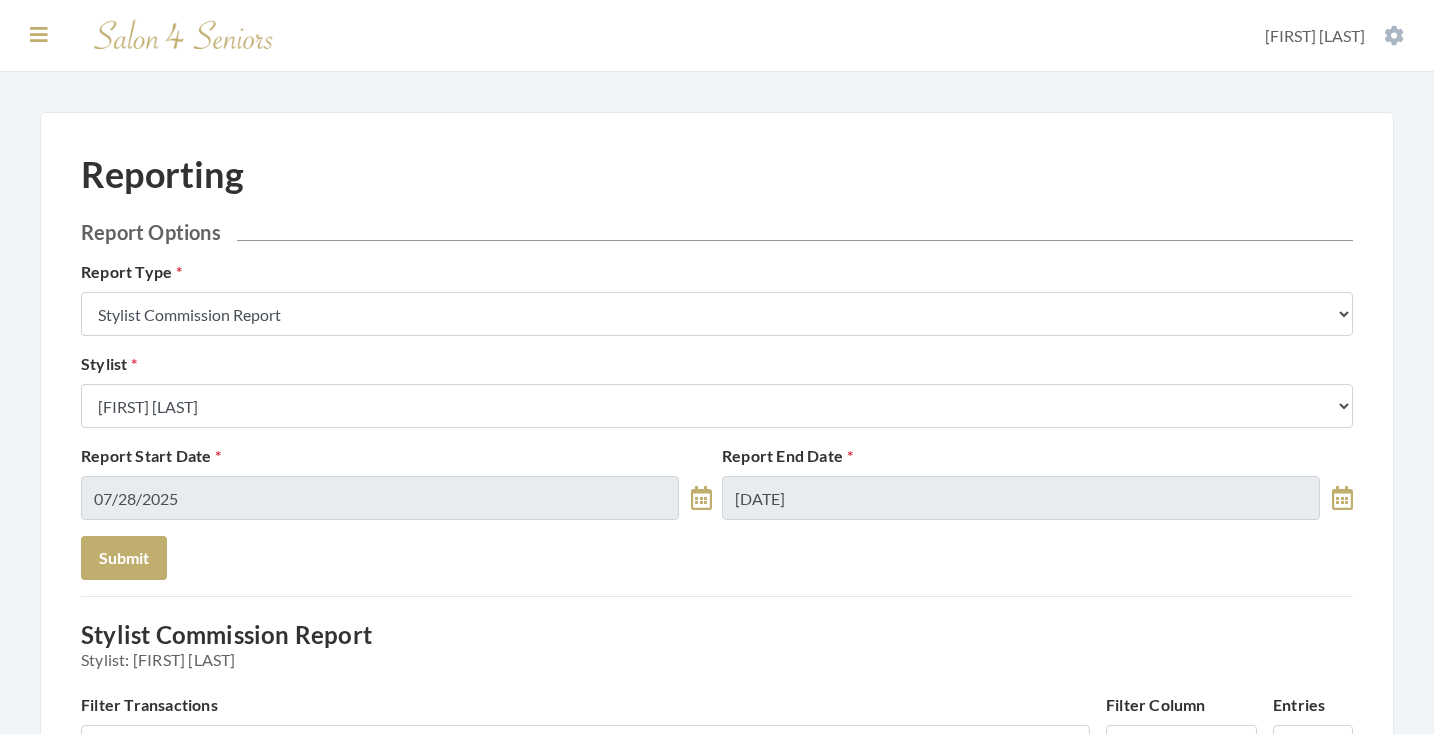 click at bounding box center [39, 35] 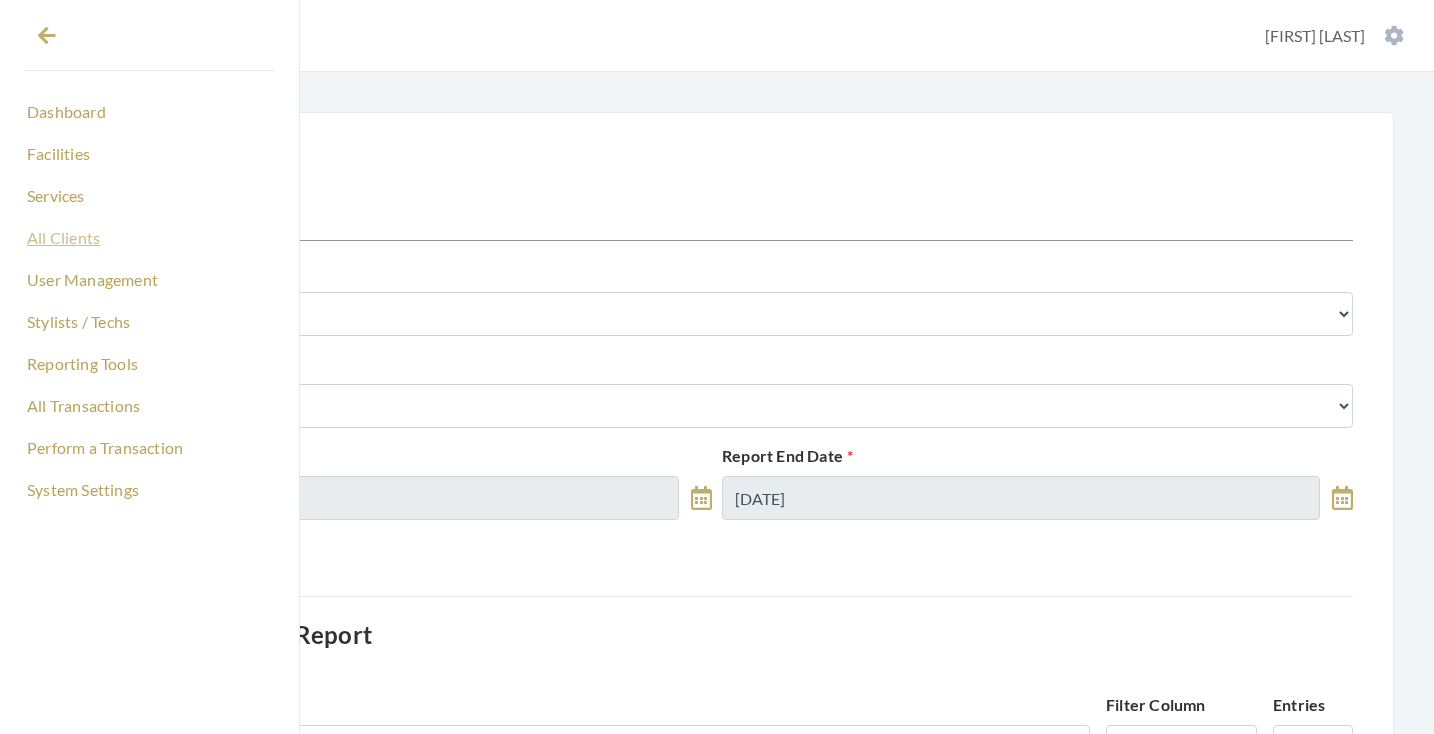 click on "All Clients" at bounding box center (149, 238) 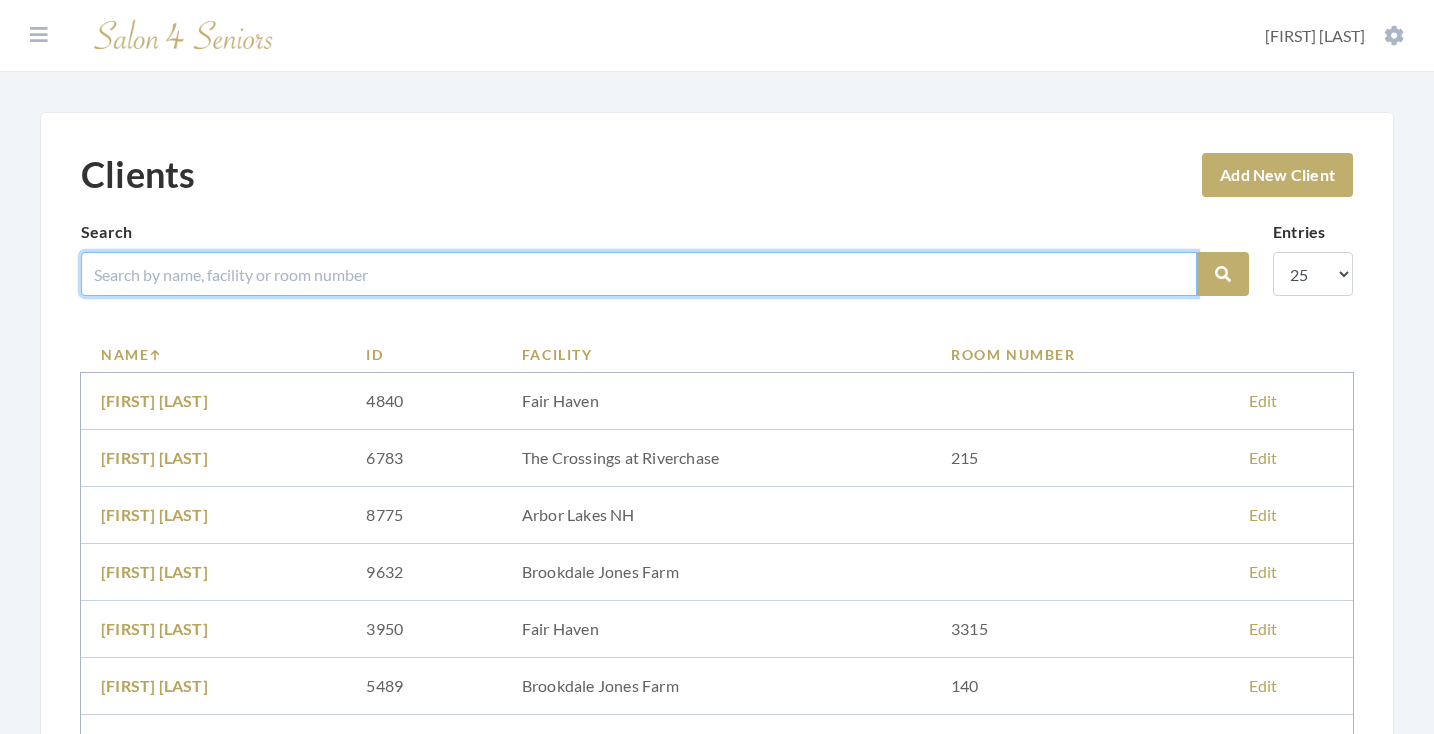 drag, startPoint x: 0, startPoint y: 0, endPoint x: 384, endPoint y: 280, distance: 475.2431 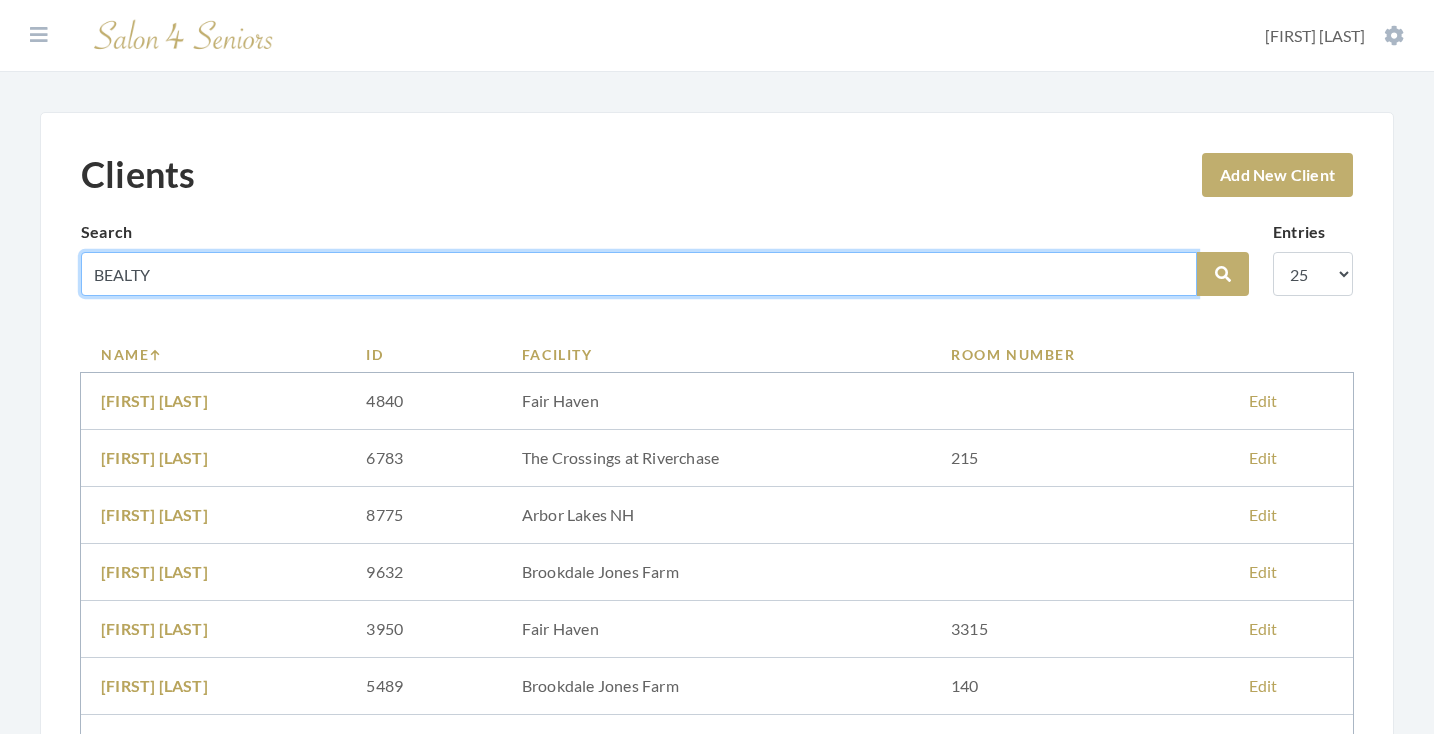 type on "BEALTY" 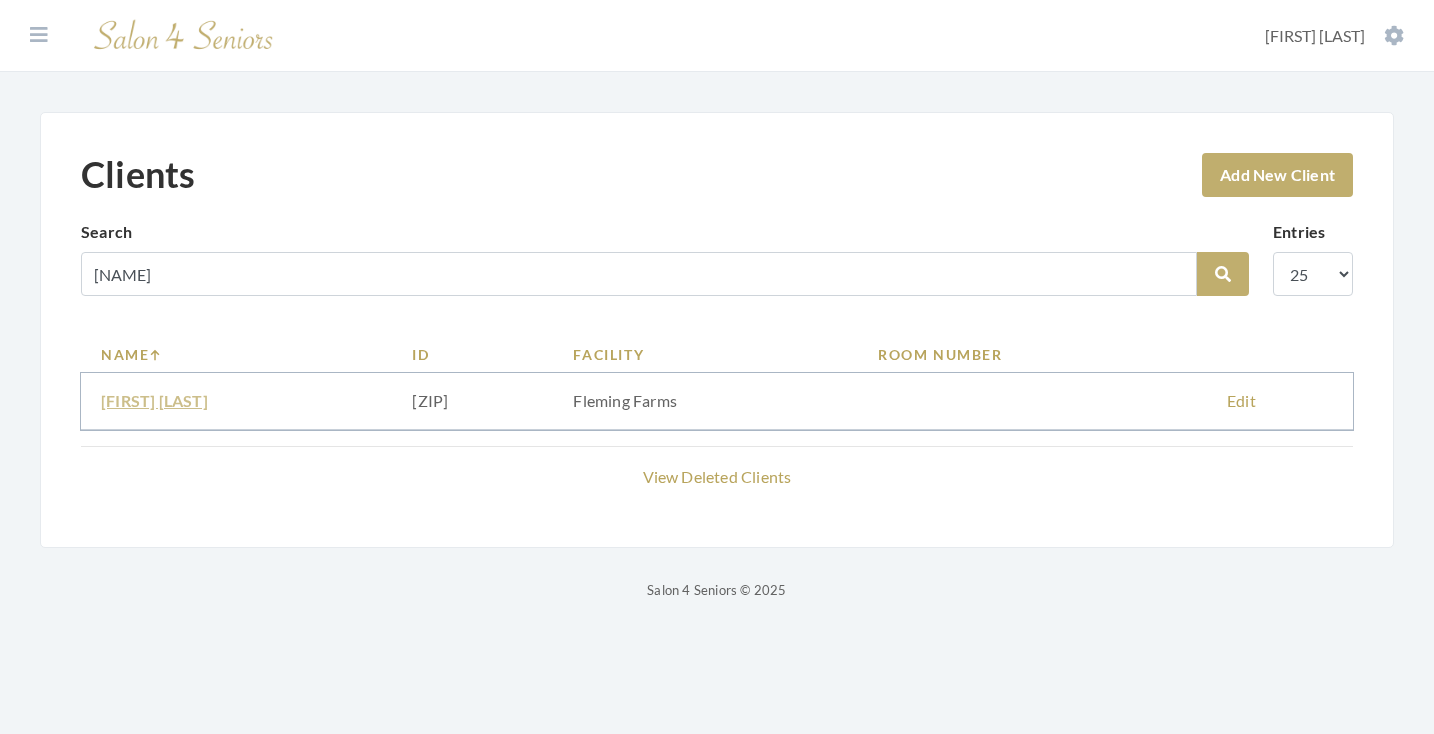 click on "Ruth
Bealty" at bounding box center [154, 400] 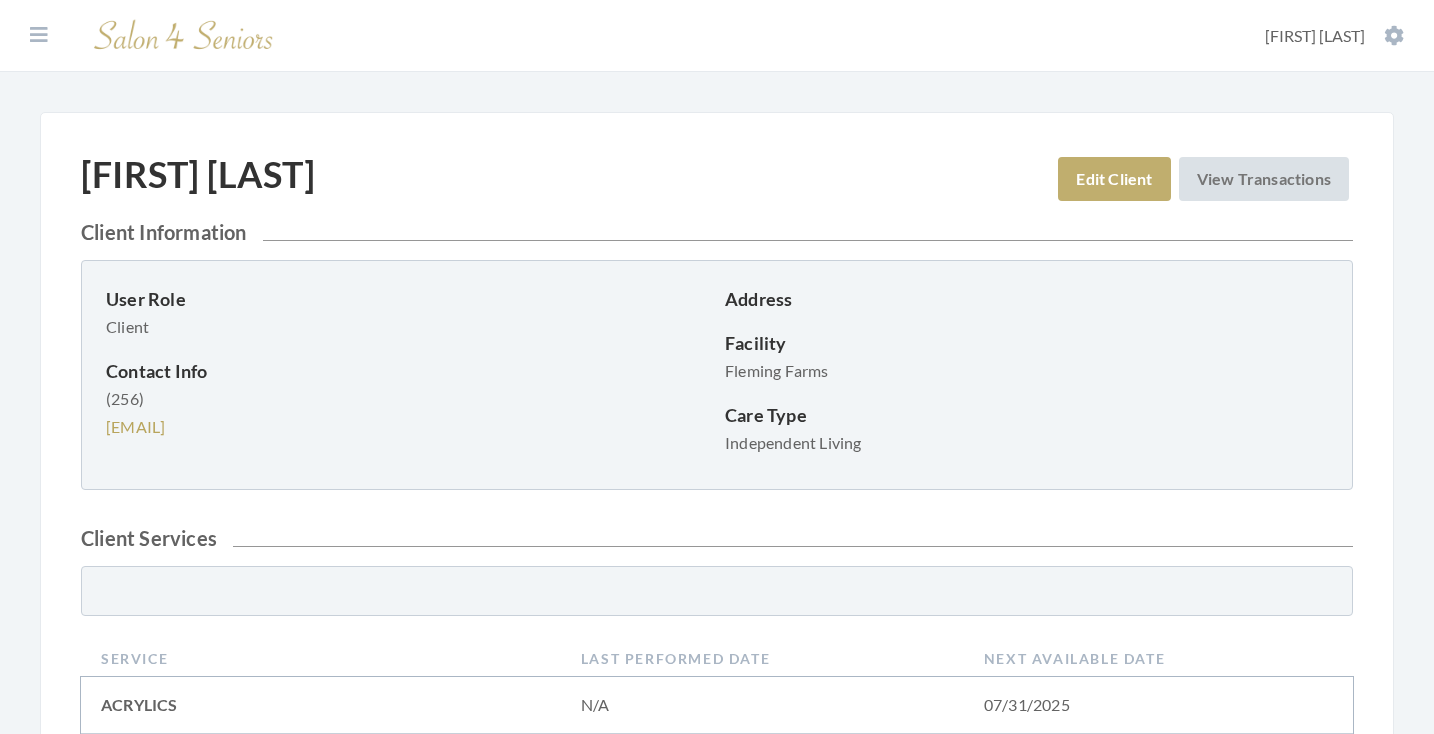 scroll, scrollTop: 0, scrollLeft: 0, axis: both 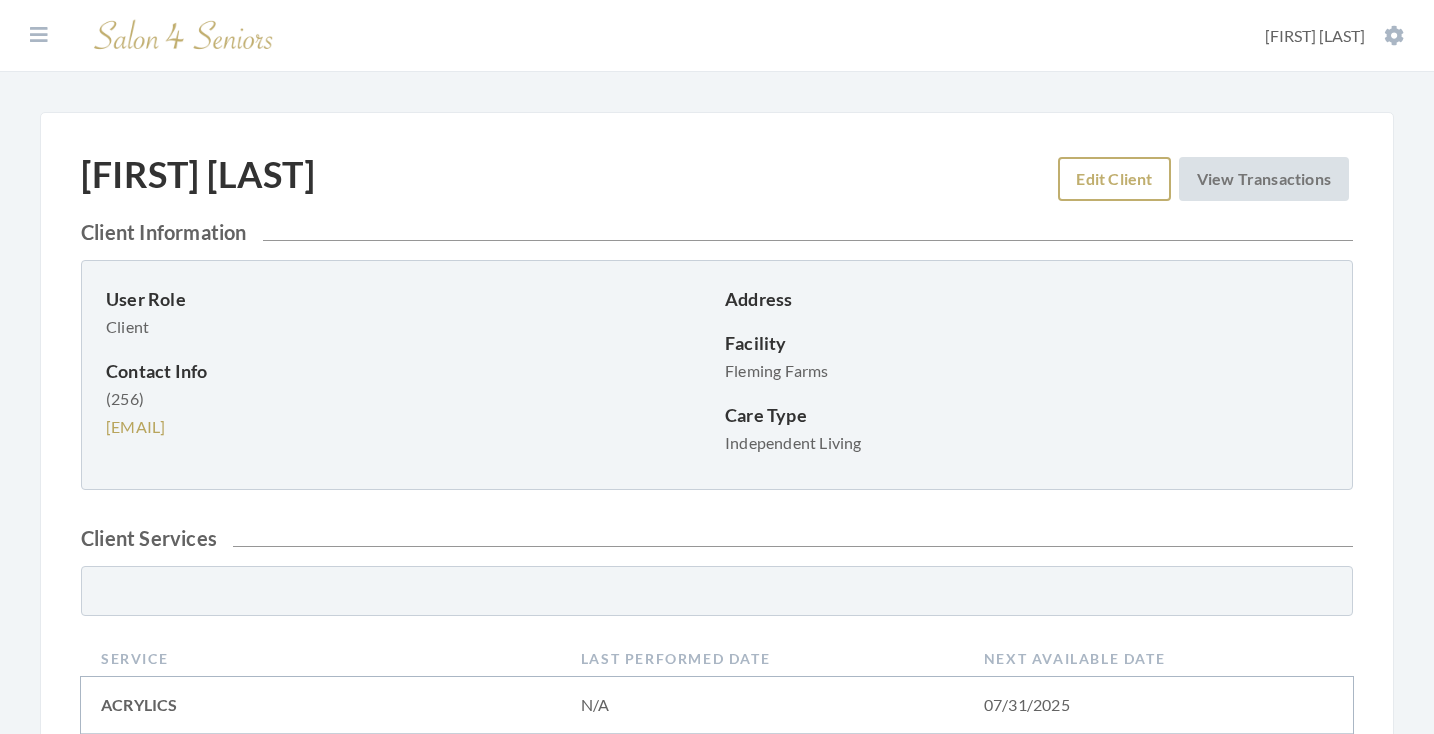 click on "Edit Client" at bounding box center (1114, 179) 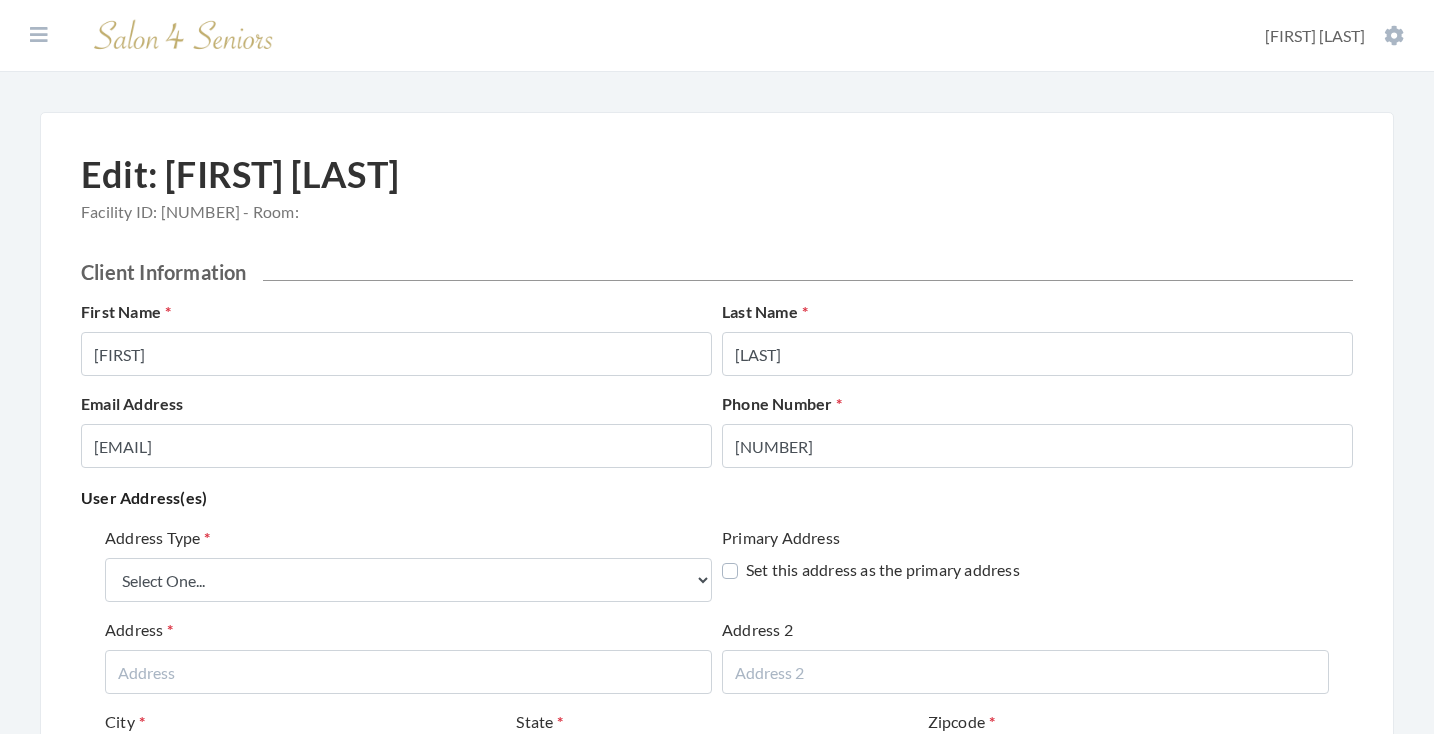 scroll, scrollTop: 0, scrollLeft: 0, axis: both 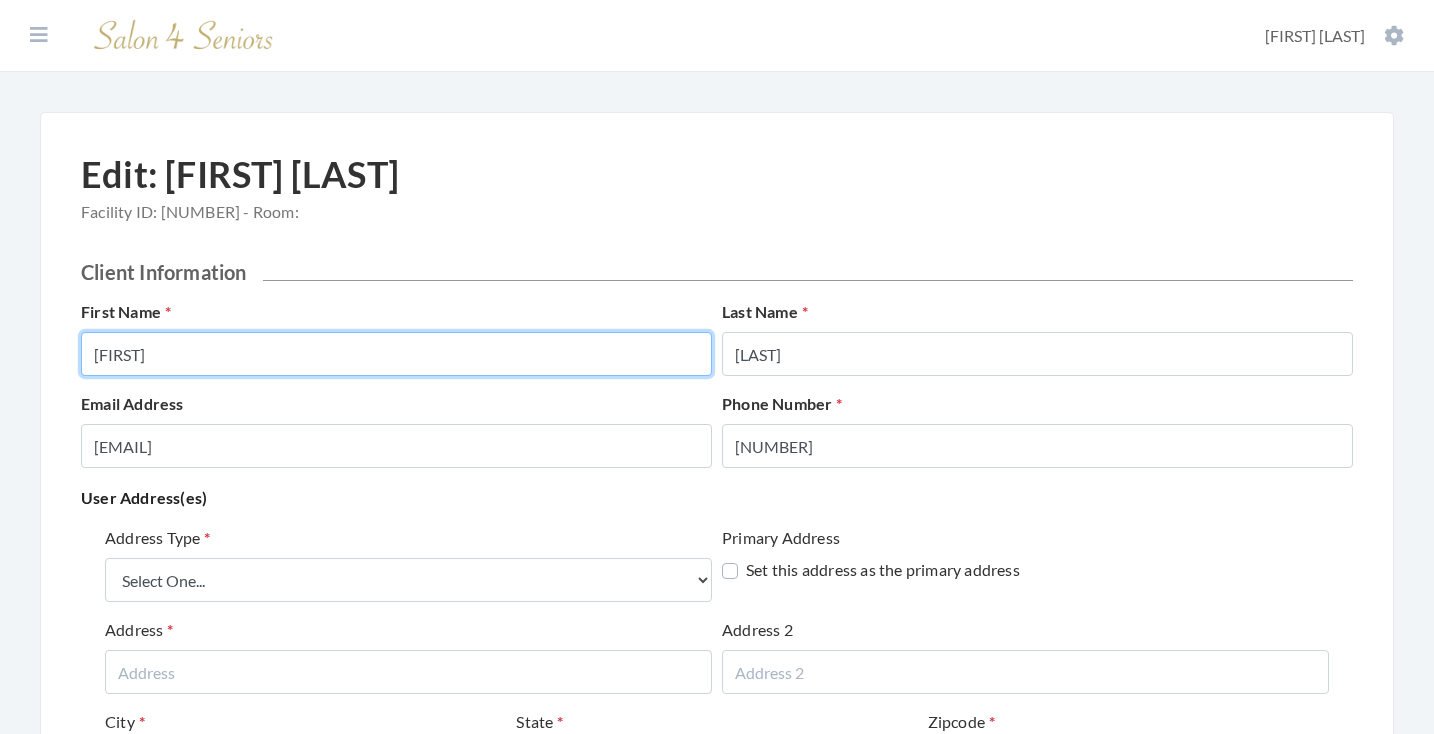 click on "[FIRST]" at bounding box center [396, 354] 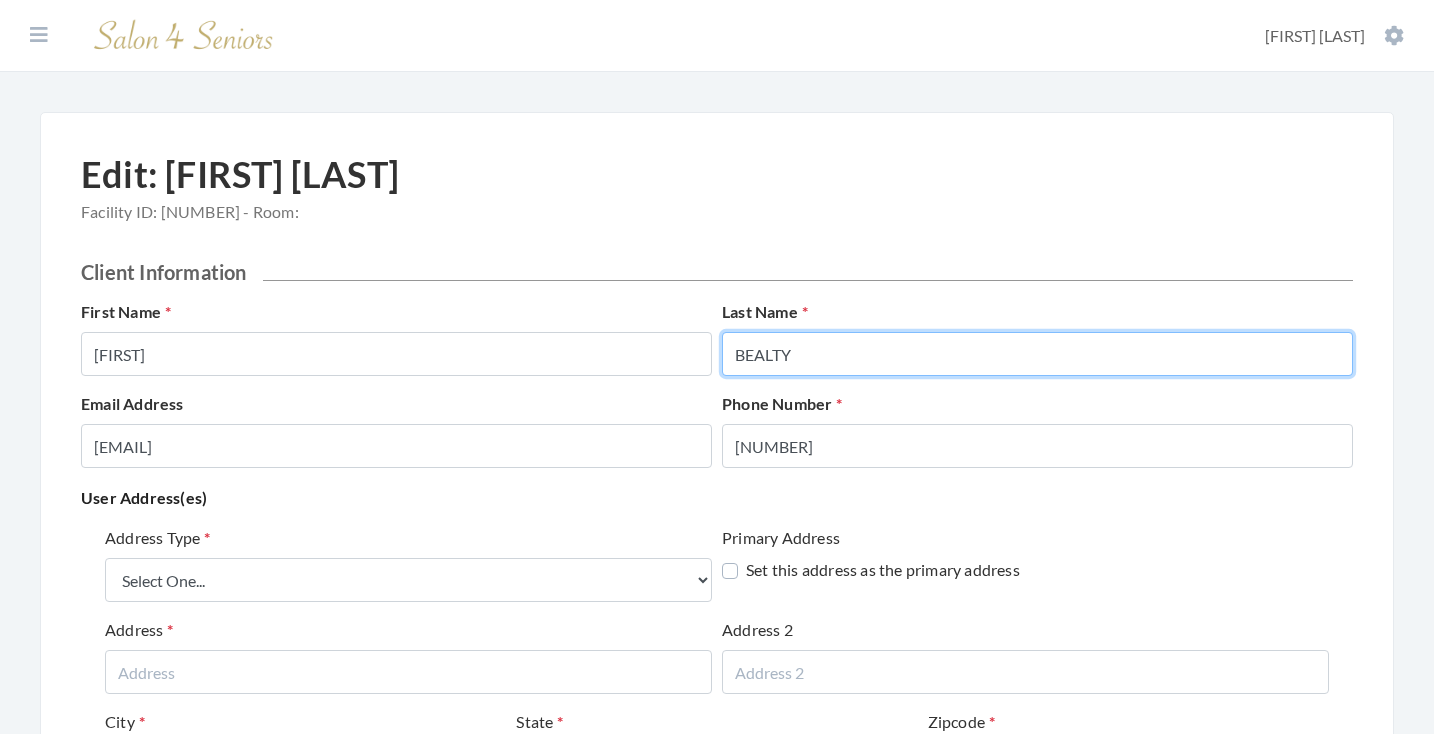type on "BEALTY" 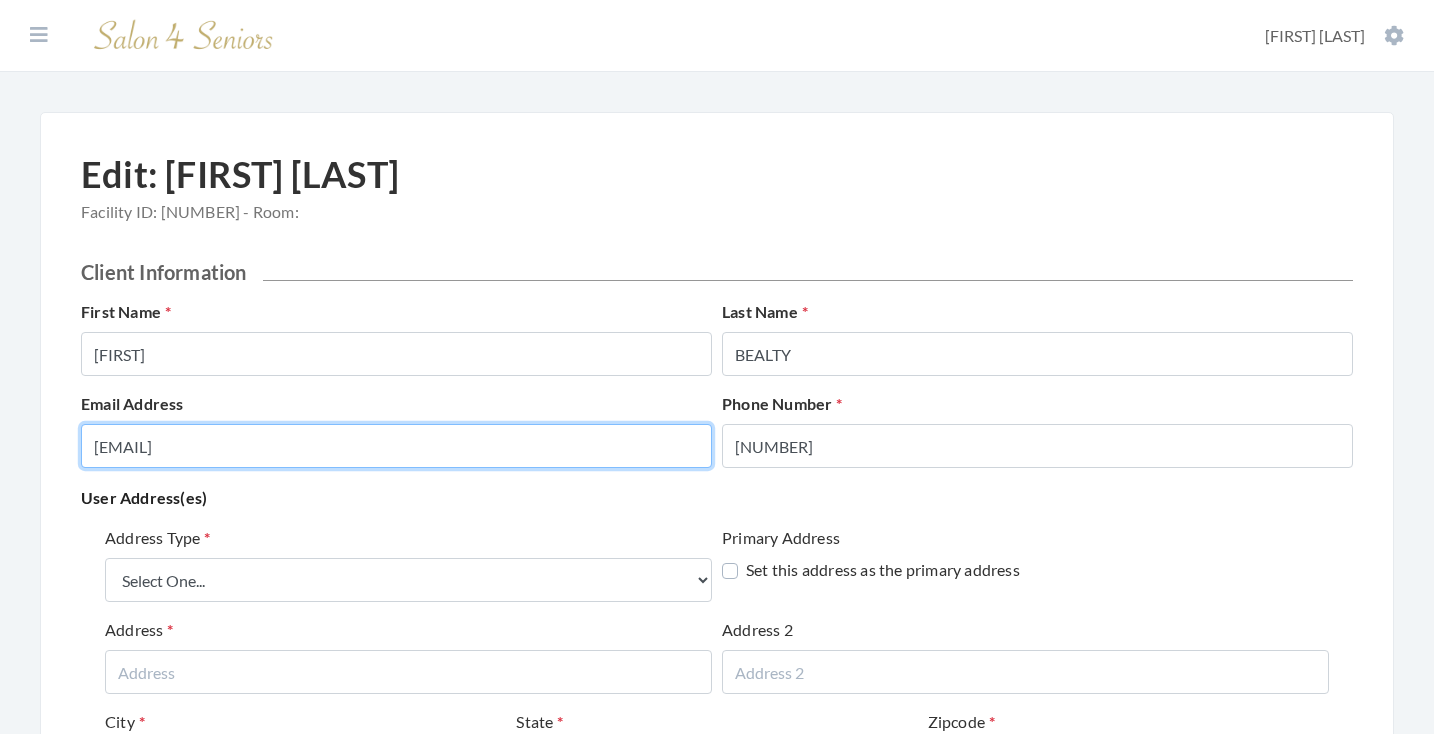type on "[EMAIL]" 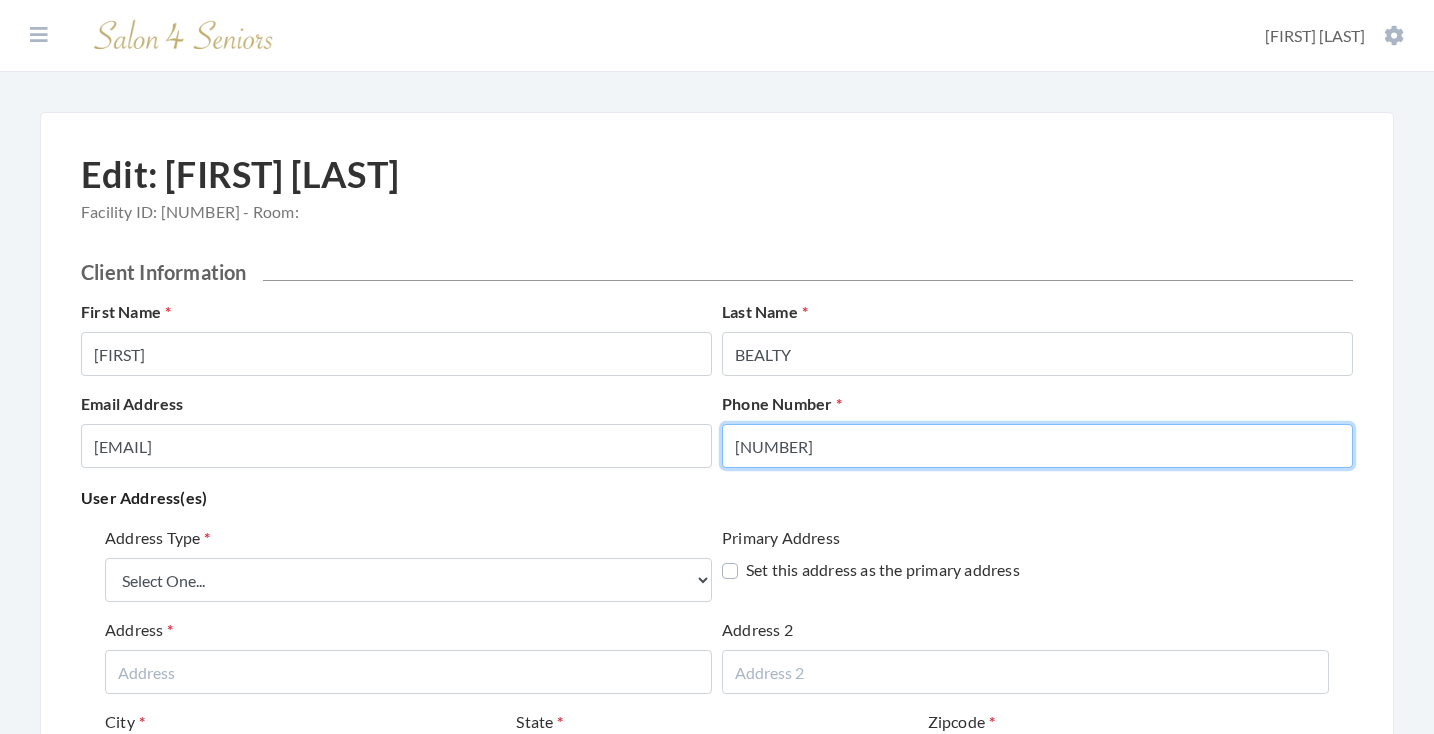 type on "[NUMBER]" 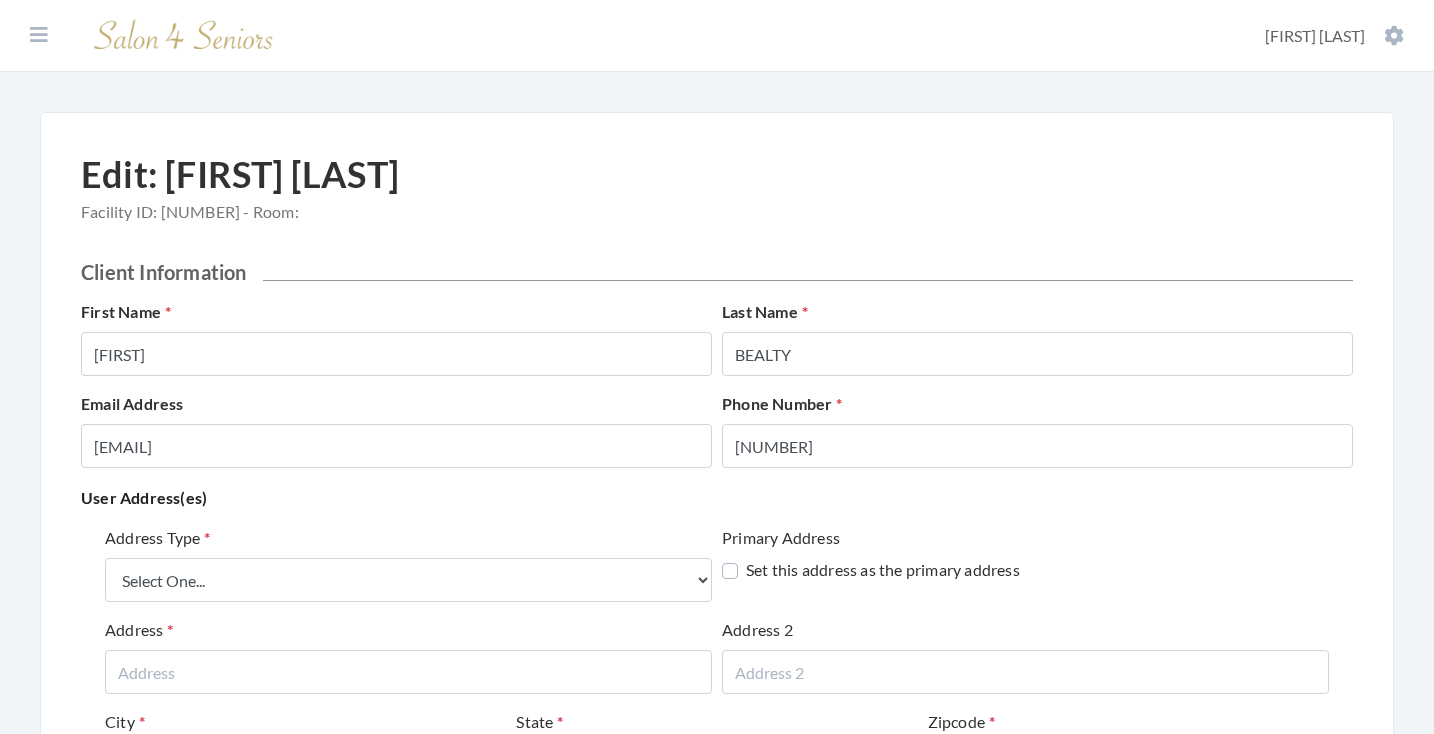 click on "Address Type Select One... Office Address Home Address Billing Address Primary Address Set this address as the primary address Address Address 2 APT [NUMBER] City [CITY] State Select One... Alabama Alaska American Samoa Arizona Arkansas California Colorado Connecticut Delaware District Of Columbia Federated States Of Micronesia Florida Georgia Guam Gu Hawaii Idaho Illinois Indiana Iowa Kansas Kentucky Louisiana Maine Marshall Islands Maryland Massachusetts Michigan Minnesota Mississippi Missouri Montana Nebraska Nevada New Hampshire New Jersey New Mexico New York North Carolina North Dakota Northern Mariana Islands Ohio Oklahoma Oregon Palau Pennsylvania Puerto Rico Rhode Island South Carolina South Dakota Tennessee Texas Utah Vermont Virgin Islands Virginia Washington West Virginia Wisconsin Wyoming Zipcode Delete Address Add Address" at bounding box center [717, 718] 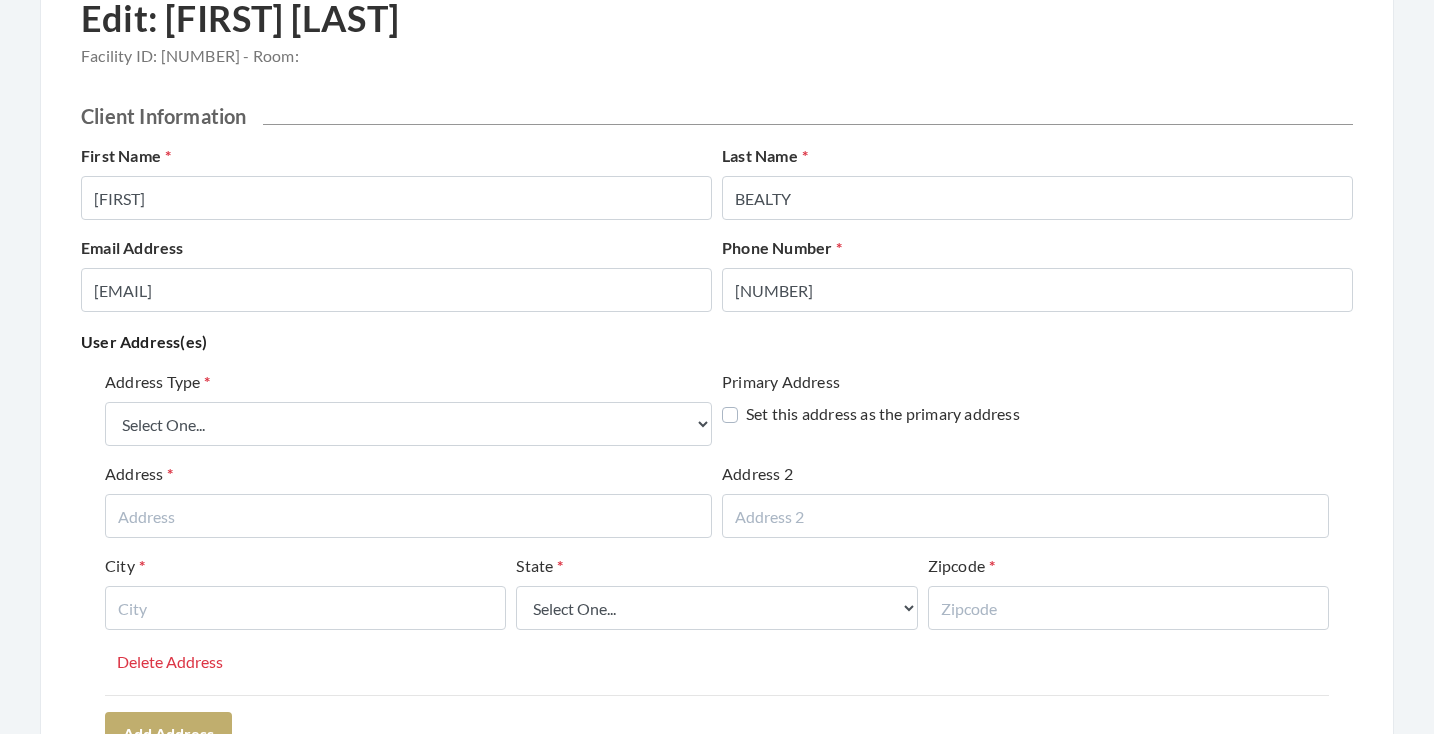 scroll, scrollTop: 162, scrollLeft: 0, axis: vertical 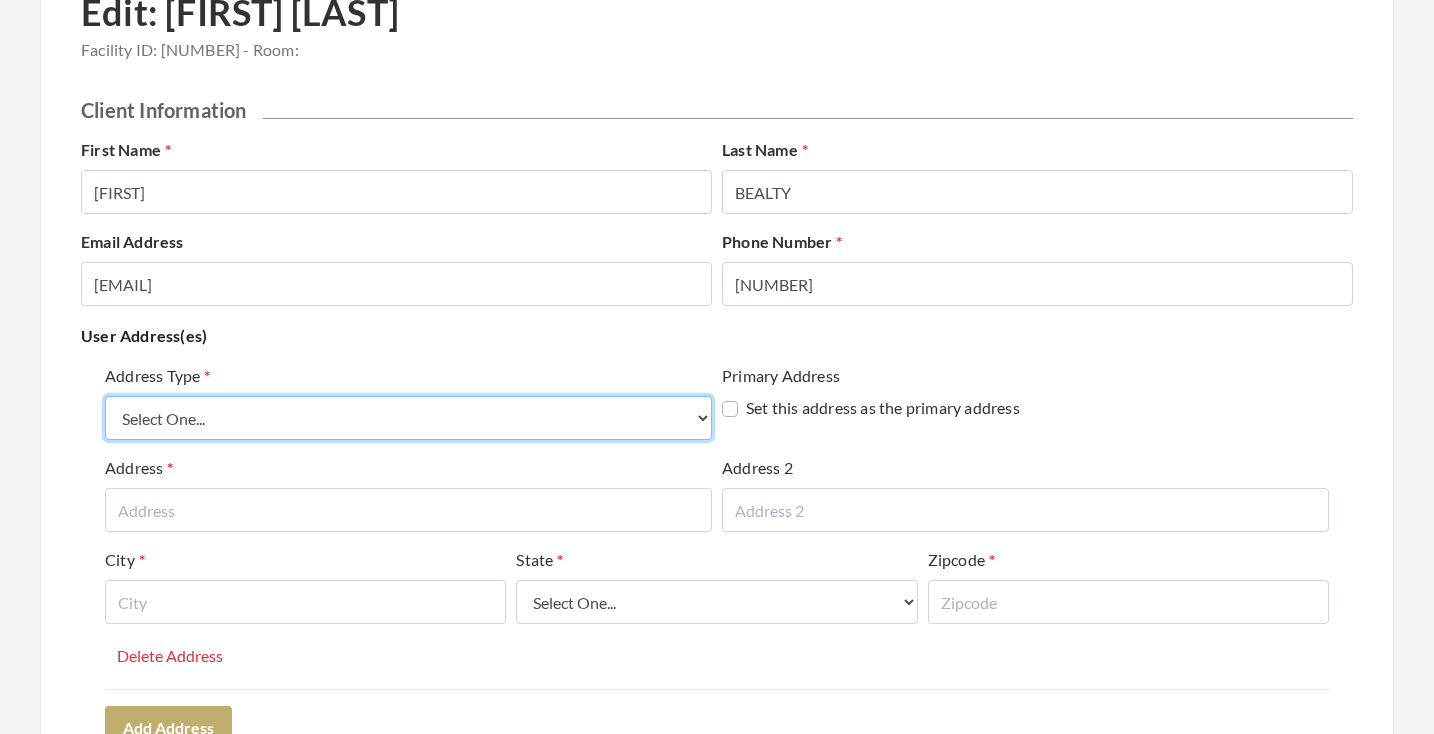 select on "billing" 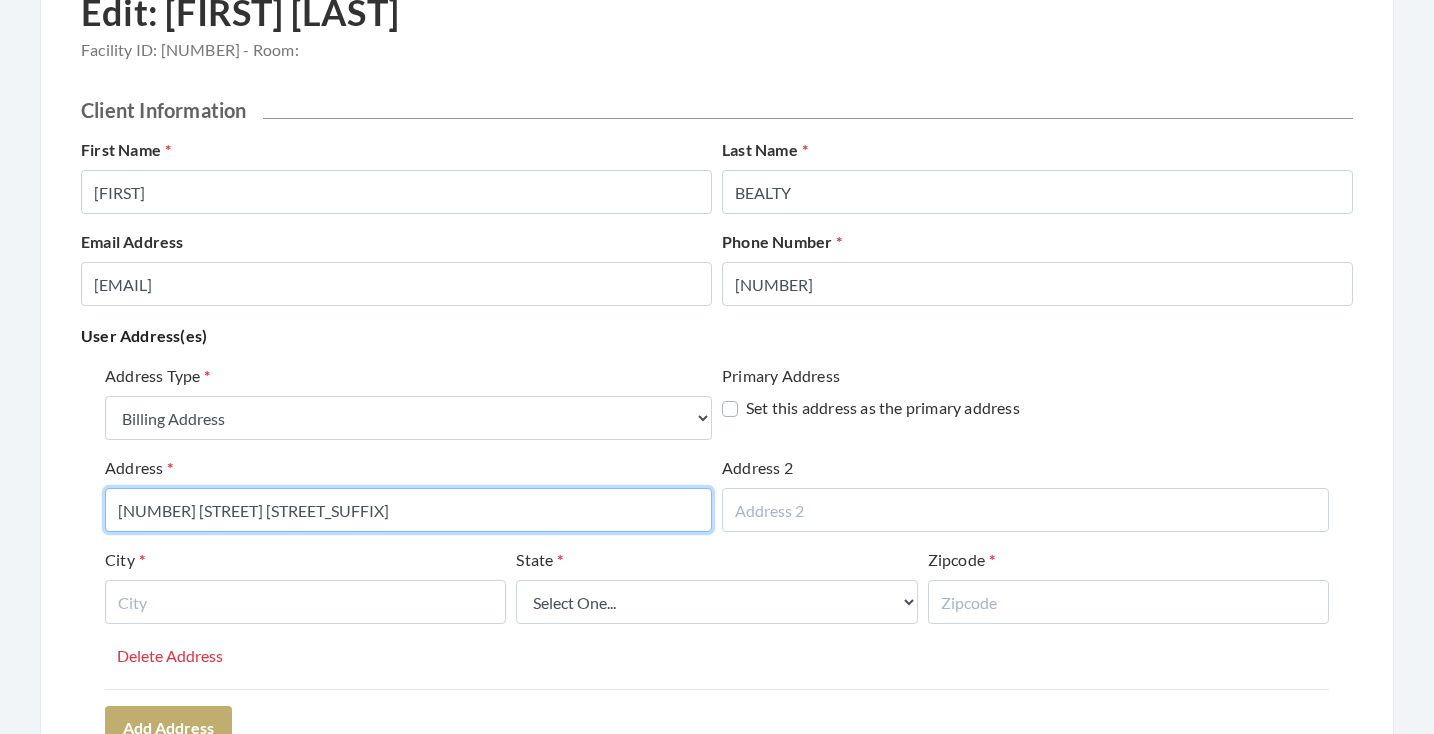 type on "[NUMBER] [STREET] [STREET_SUFFIX]" 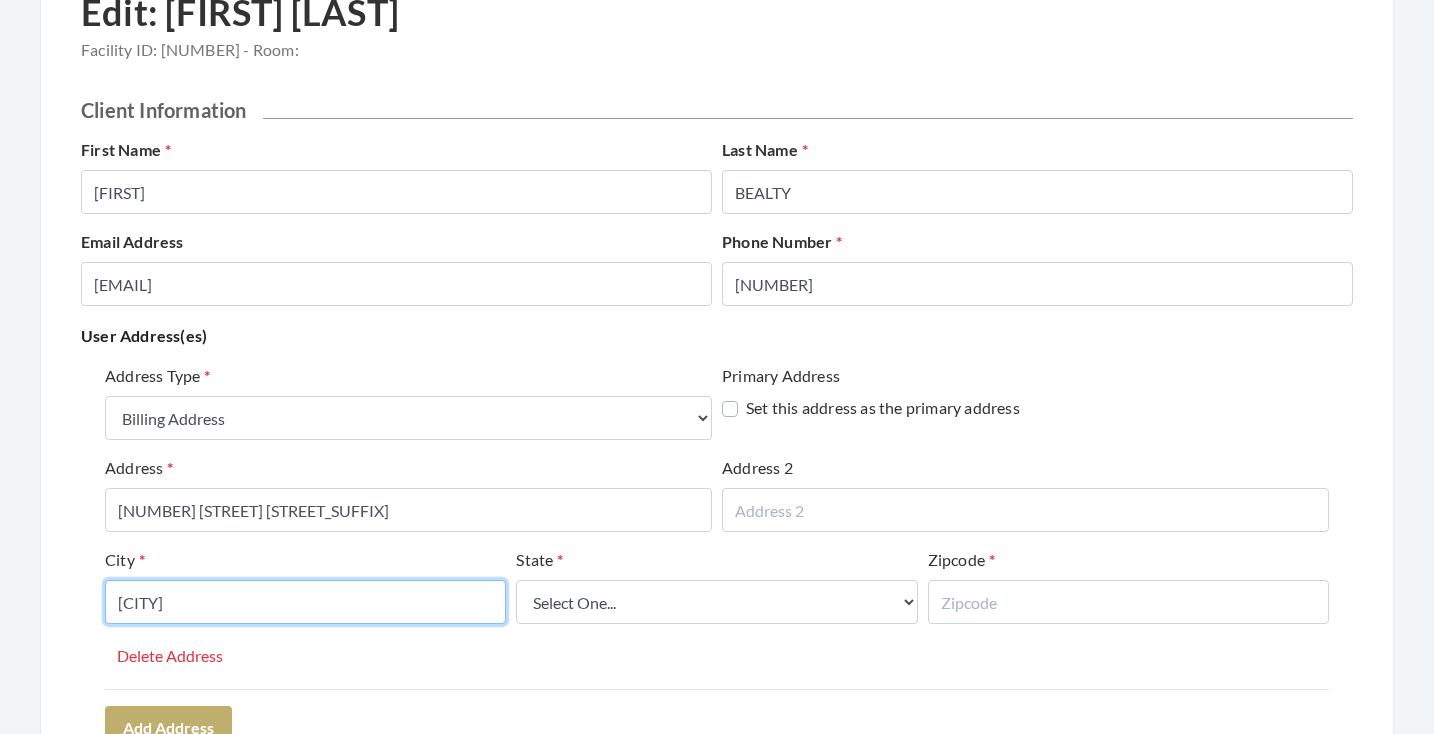 type on "[CITY]" 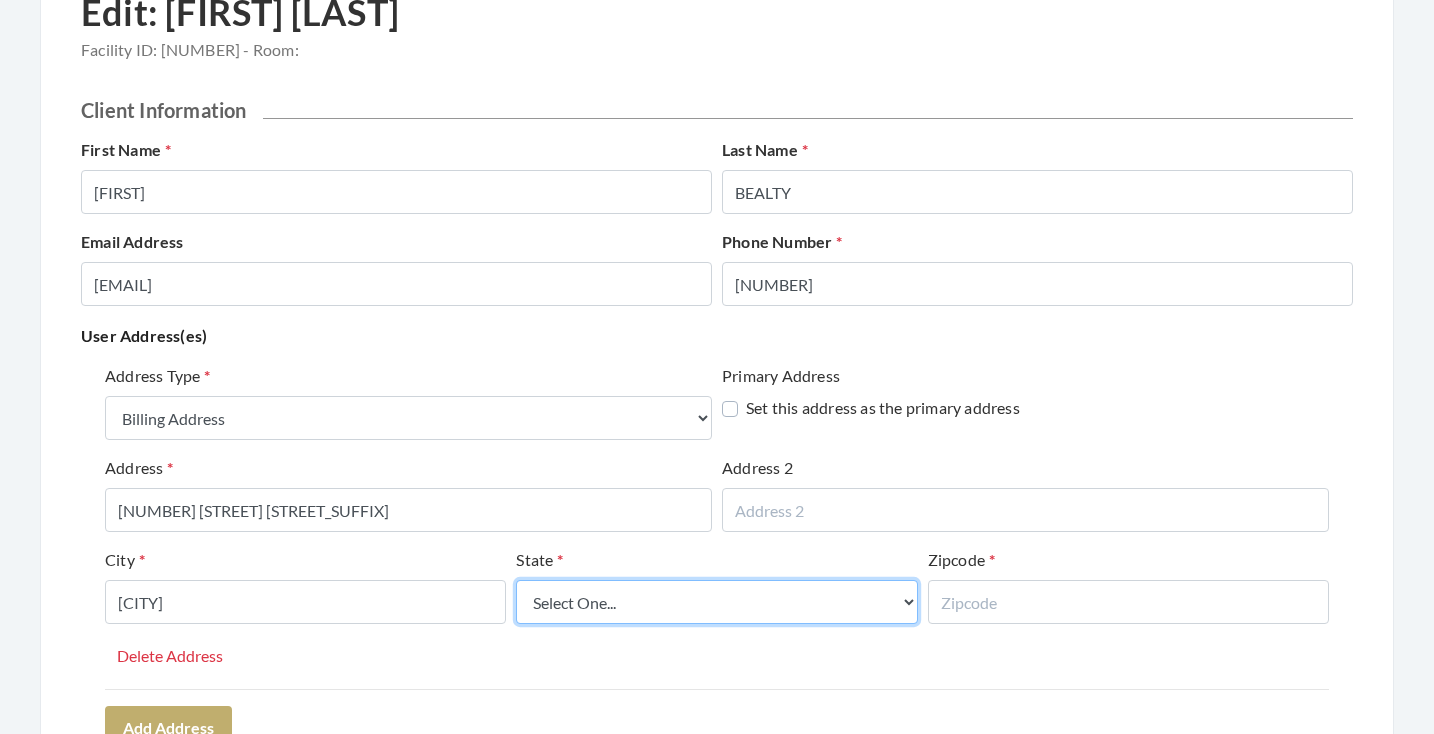select on "al" 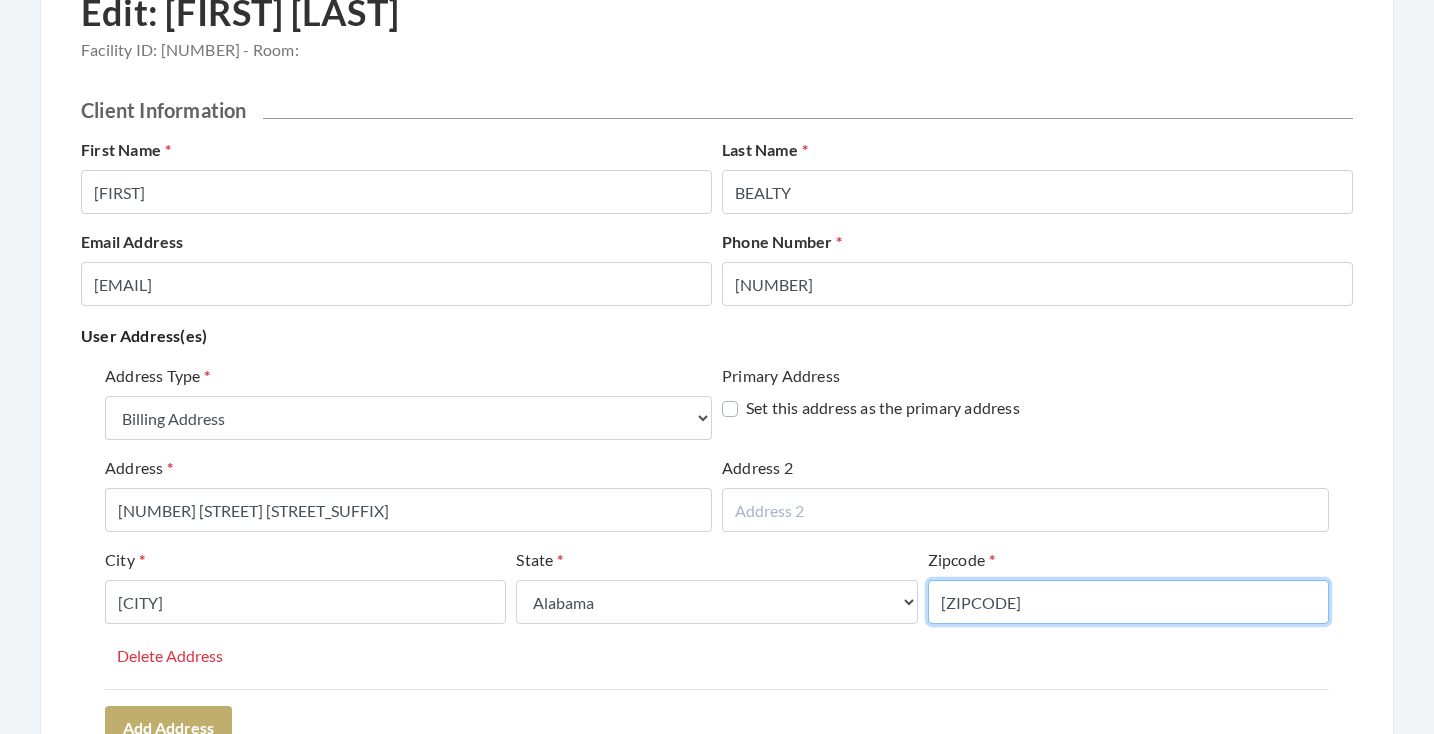 type on "[ZIPCODE]" 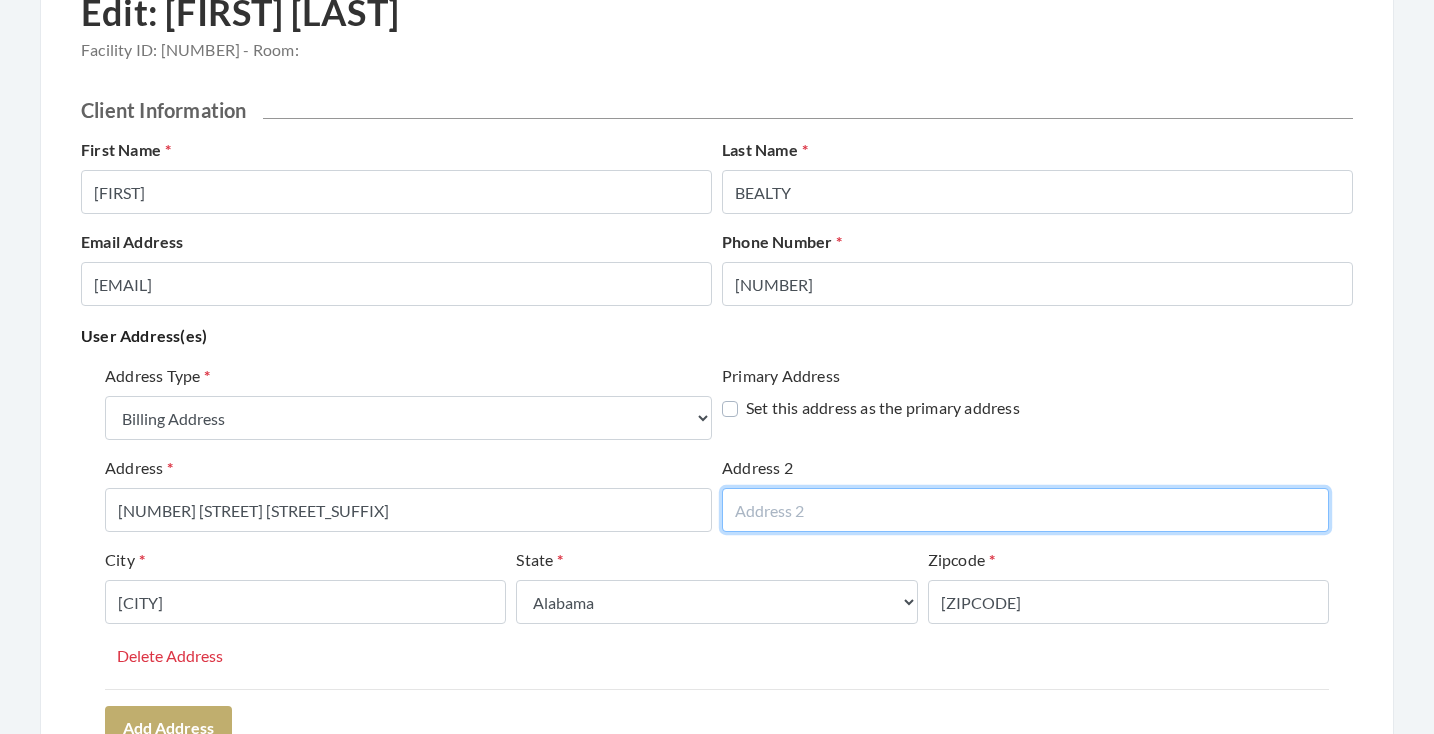 click at bounding box center (1025, 510) 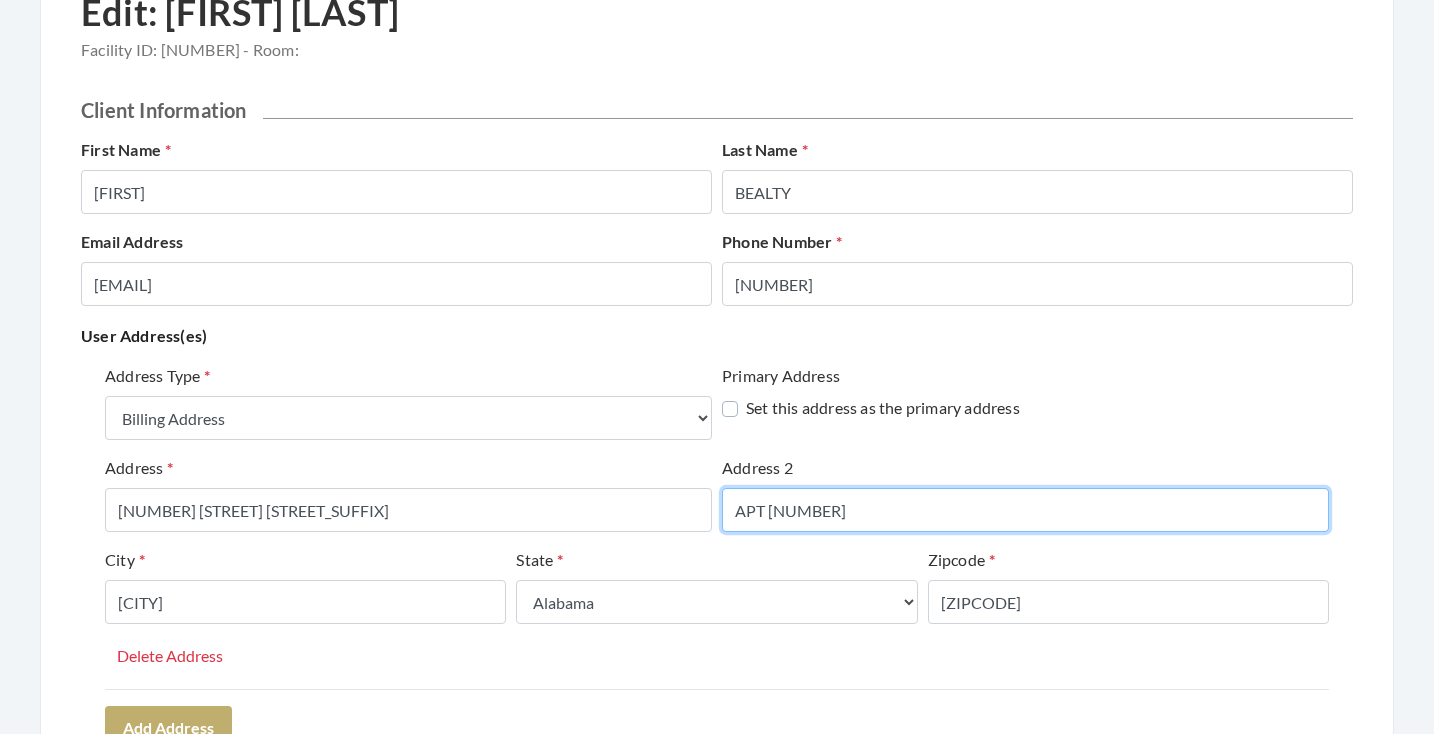 type on "APT [NUMBER]" 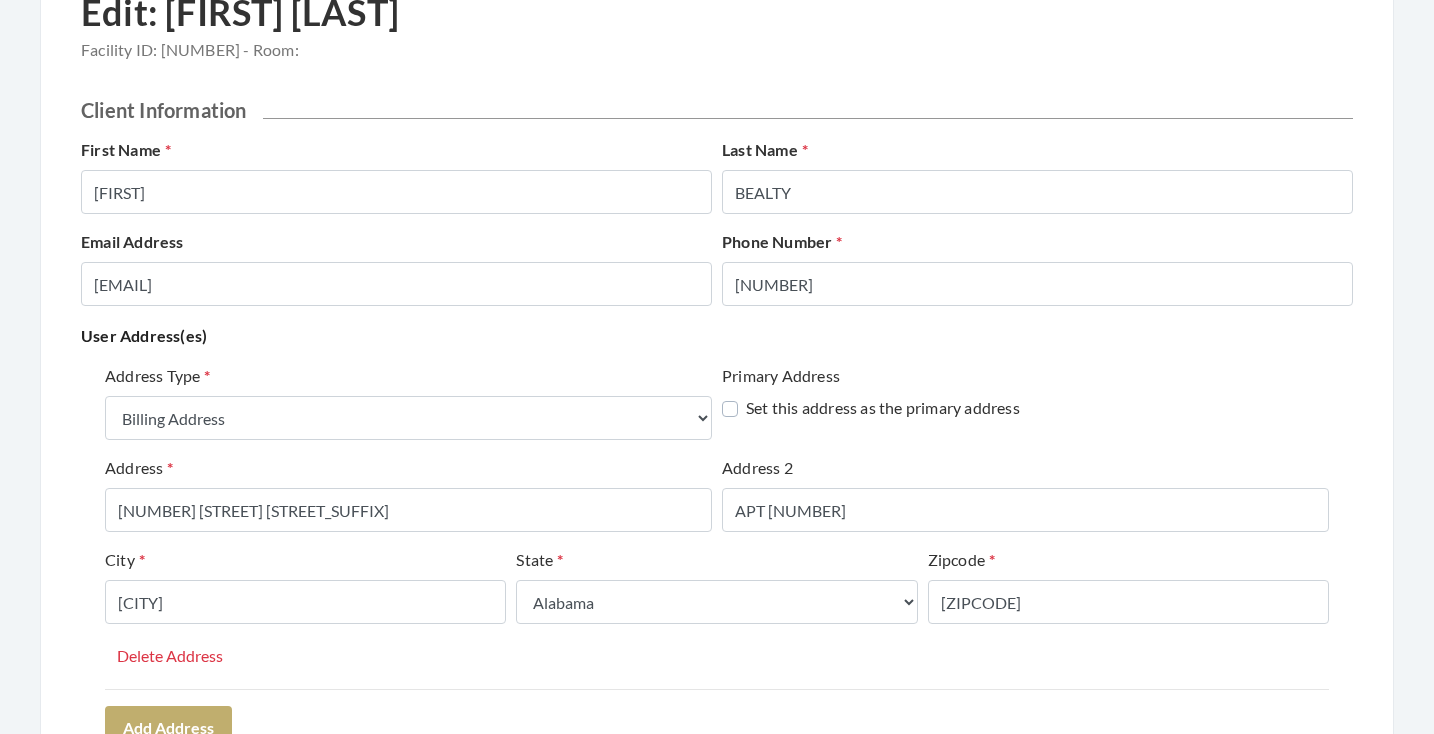 click on "Address Type Select One... Office Address Home Address Billing Address Primary Address Set this address as the primary address Address [NUMBER] [STREET] [STREET_SUFFIX] Address 2 APT [NUMBER] City [CITY] State Select One... Alabama Alaska American Samoa Arizona Arkansas California Colorado Connecticut Delaware District Of Columbia Federated States Of Micronesia Florida Georgia Guam Gu Hawaii Idaho Illinois Indiana Iowa Kansas Kentucky Louisiana Maine Marshall Islands Maryland Massachusetts Michigan Minnesota Mississippi Missouri Montana Nebraska Nevada New Hampshire New Jersey New Mexico New York North Carolina North Dakota Northern Mariana Islands Ohio Oklahoma Oregon Palau Pennsylvania Puerto Rico Rhode Island South Carolina South Dakota Tennessee Texas Utah Vermont Virgin Islands Virginia Washington West Virginia Wisconsin Wyoming Zipcode [ZIPCODE] Delete Address" at bounding box center [717, 526] 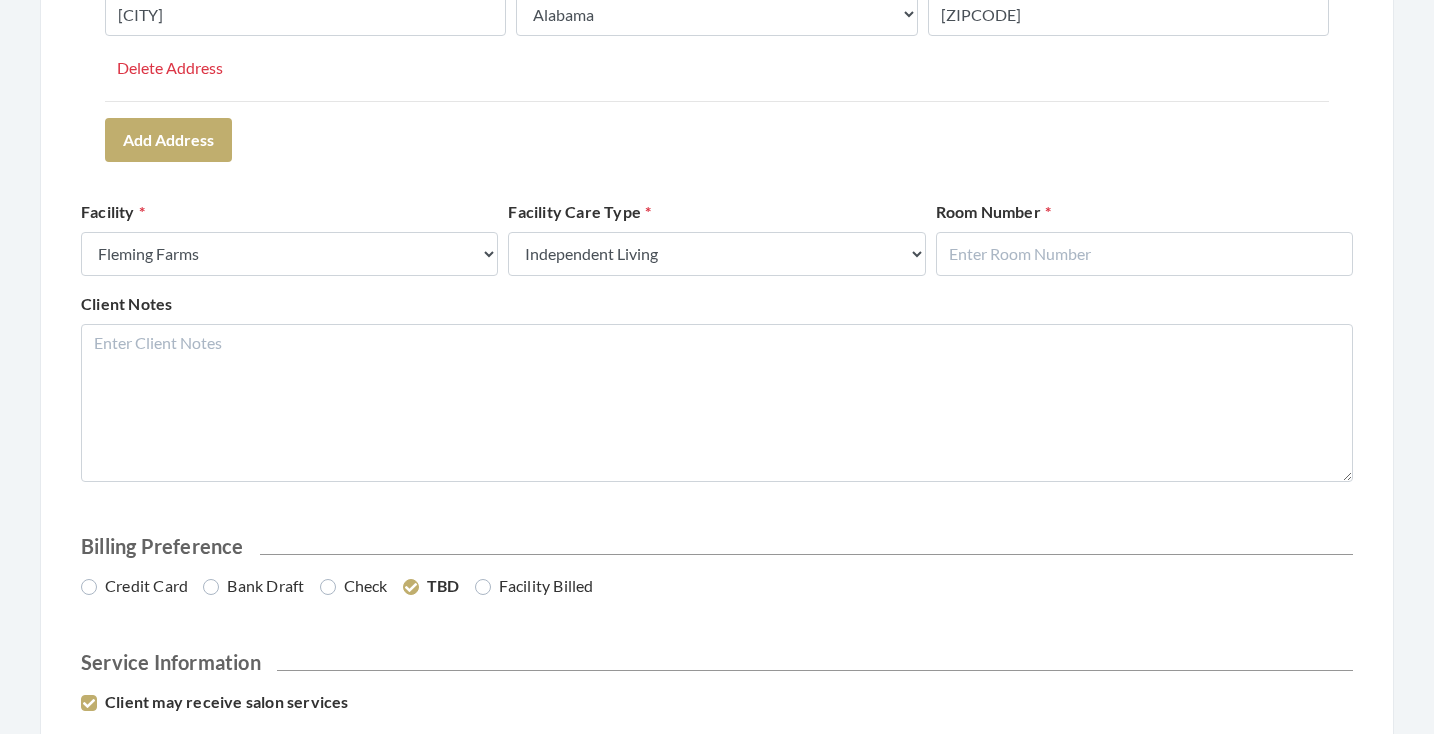 scroll, scrollTop: 778, scrollLeft: 0, axis: vertical 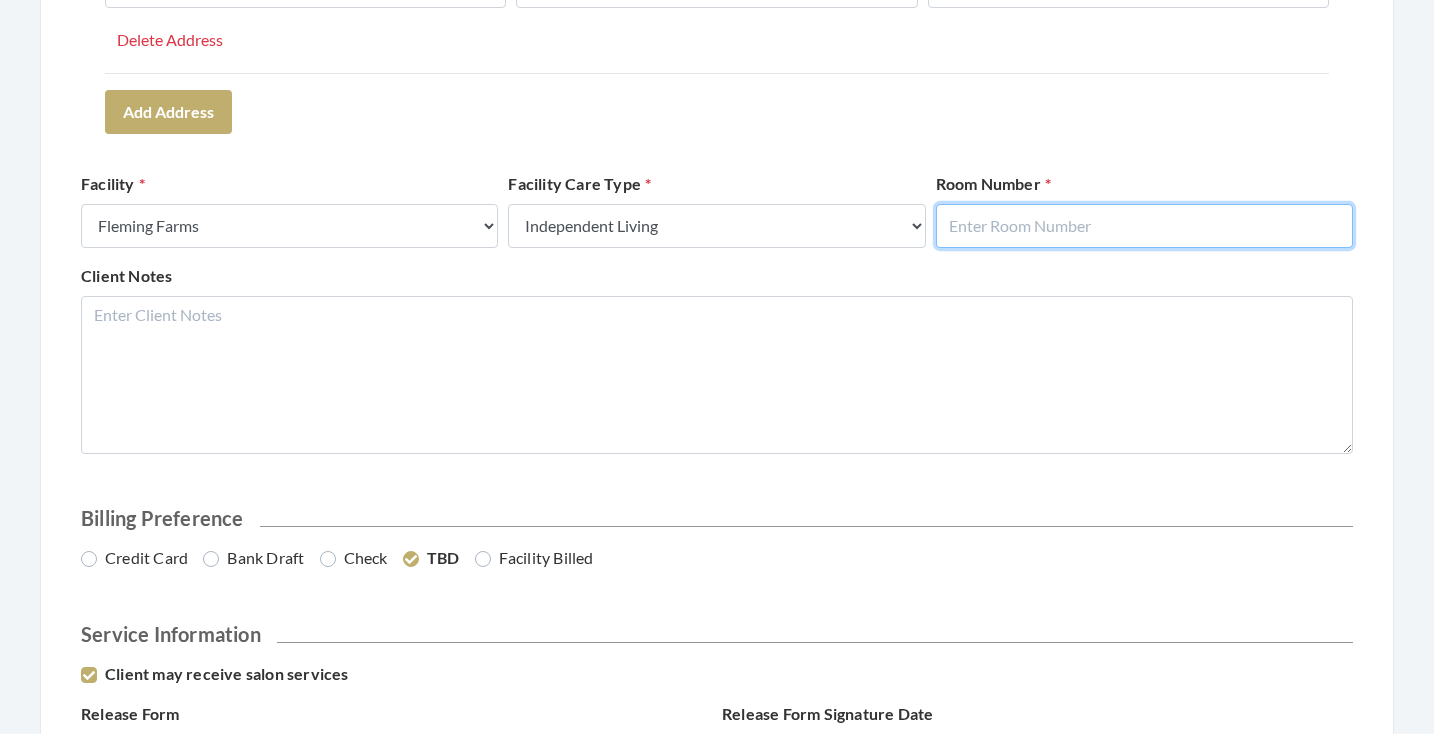 click at bounding box center [1144, 226] 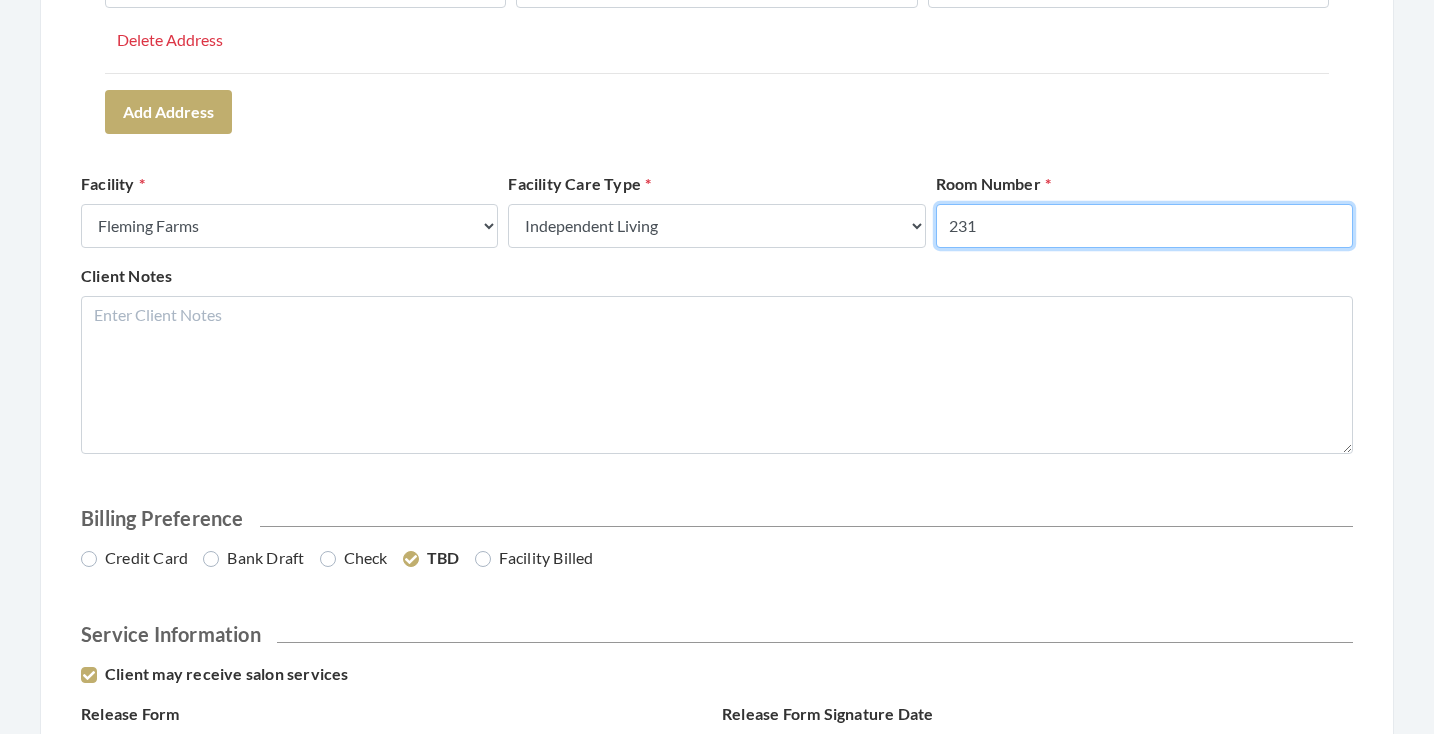 type on "231" 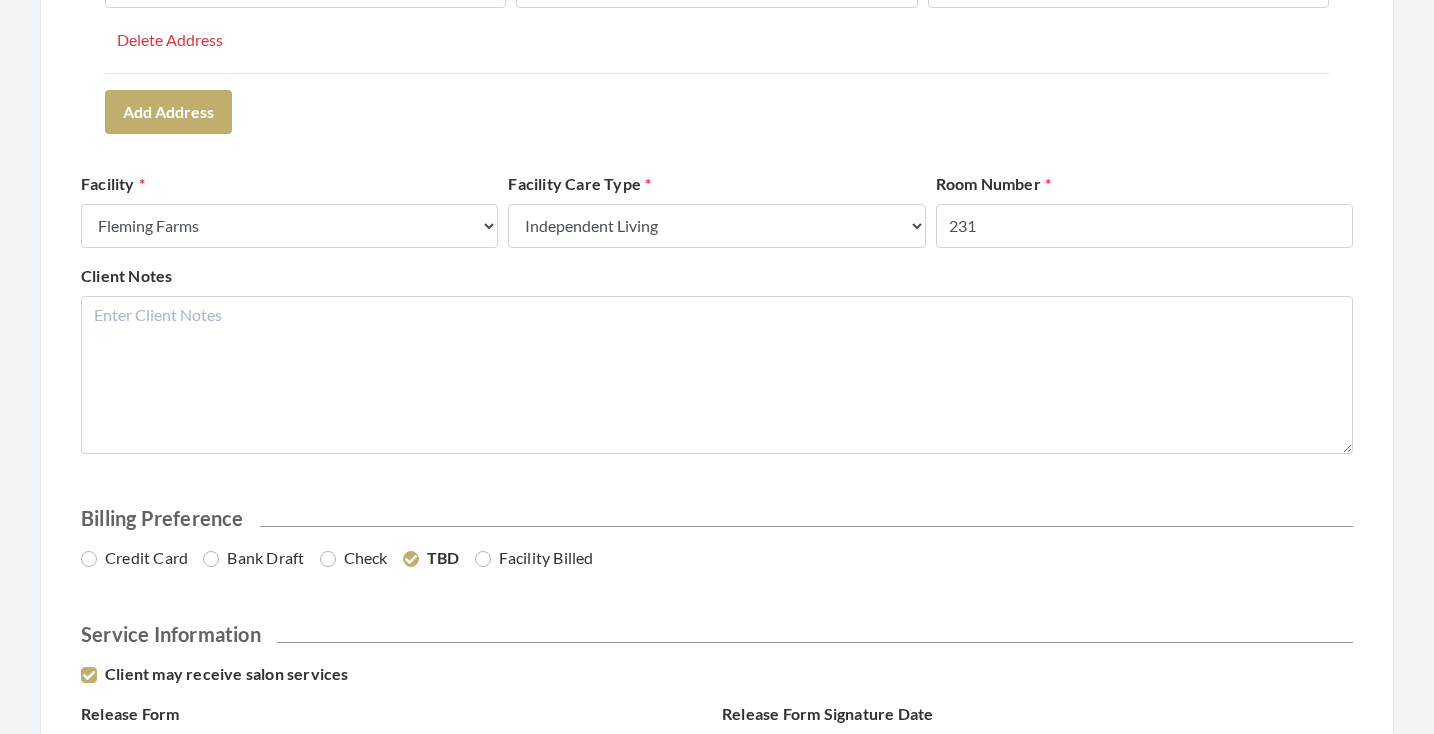 click on "Address Type Select One... Office Address Home Address Billing Address Primary Address Set this address as the primary address Address [NUMBER] [STREET] [STREET_SUFFIX] Address 2 APT [NUMBER] City [CITY] State Select One... Alabama Alaska American Samoa Arizona Arkansas California Colorado Connecticut Delaware District Of Columbia Federated States Of Micronesia Florida Georgia Guam Gu Hawaii Idaho Illinois Indiana Iowa Kansas Kentucky Louisiana Maine Marshall Islands Maryland Massachusetts Michigan Minnesota Mississippi Missouri Montana Nebraska Nevada New Hampshire New Jersey New Mexico New York North Carolina North Dakota Northern Mariana Islands Ohio Oklahoma Oregon Palau Pennsylvania Puerto Rico Rhode Island South Carolina South Dakota Tennessee Texas Utah Vermont Virgin Islands Virginia Washington West Virginia Wisconsin Wyoming Zipcode [ZIPCODE] Delete Address" at bounding box center [717, -60] 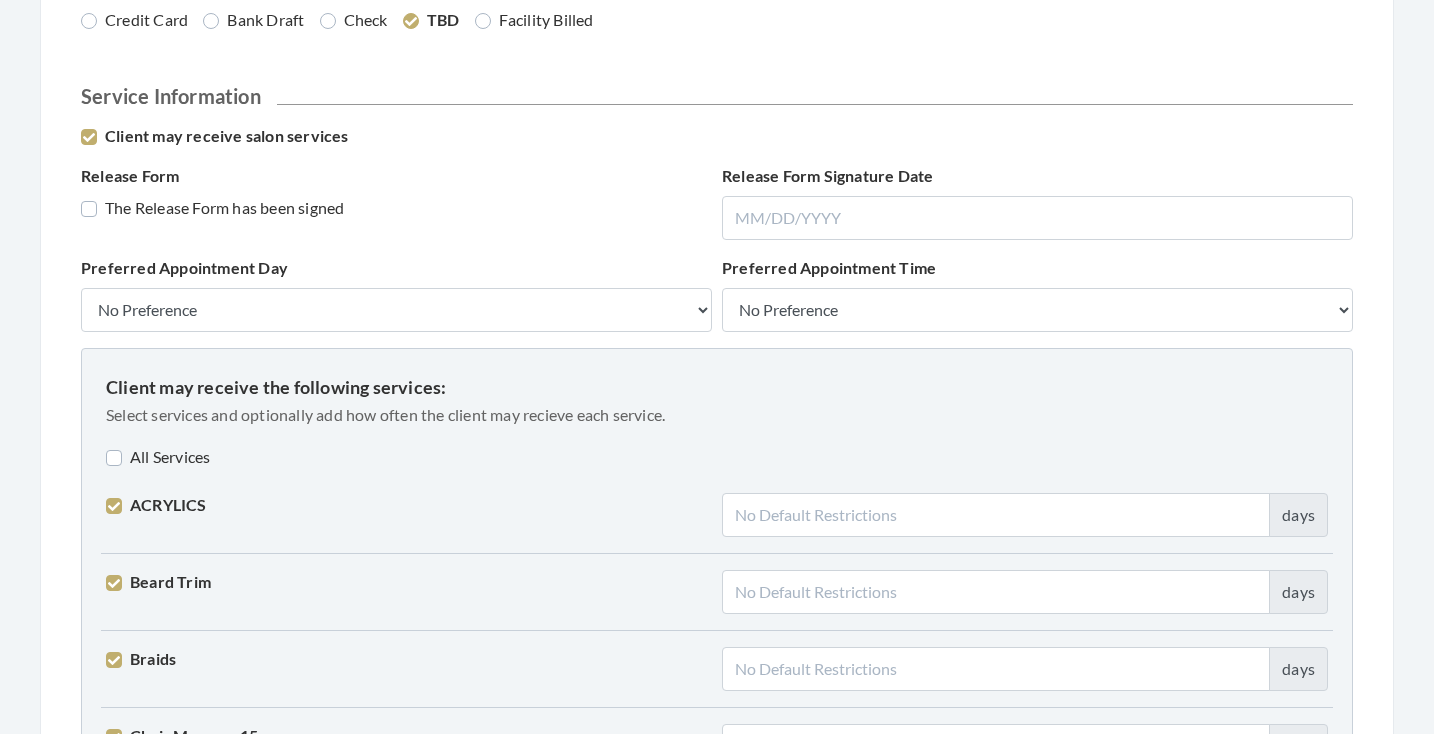 scroll, scrollTop: 1293, scrollLeft: 0, axis: vertical 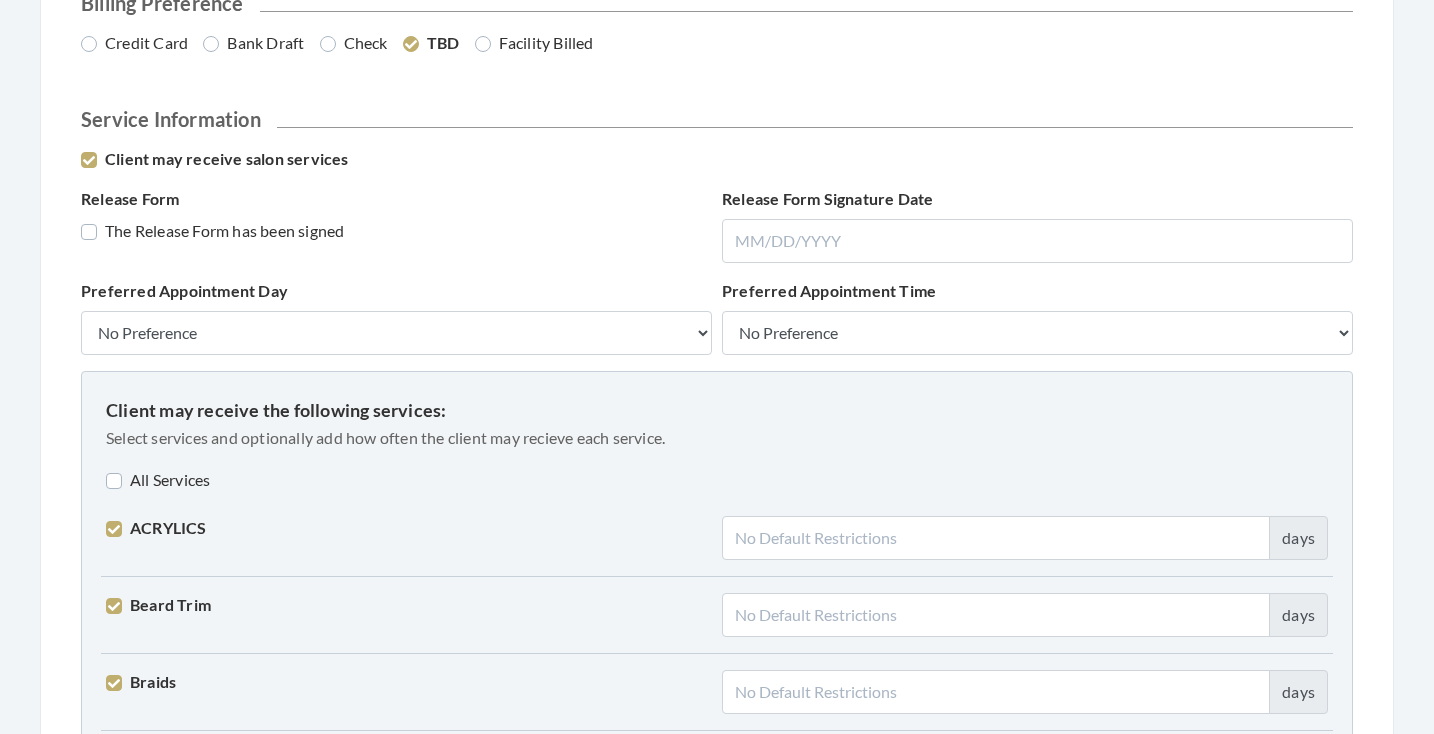 click on "Credit Card" at bounding box center (134, 43) 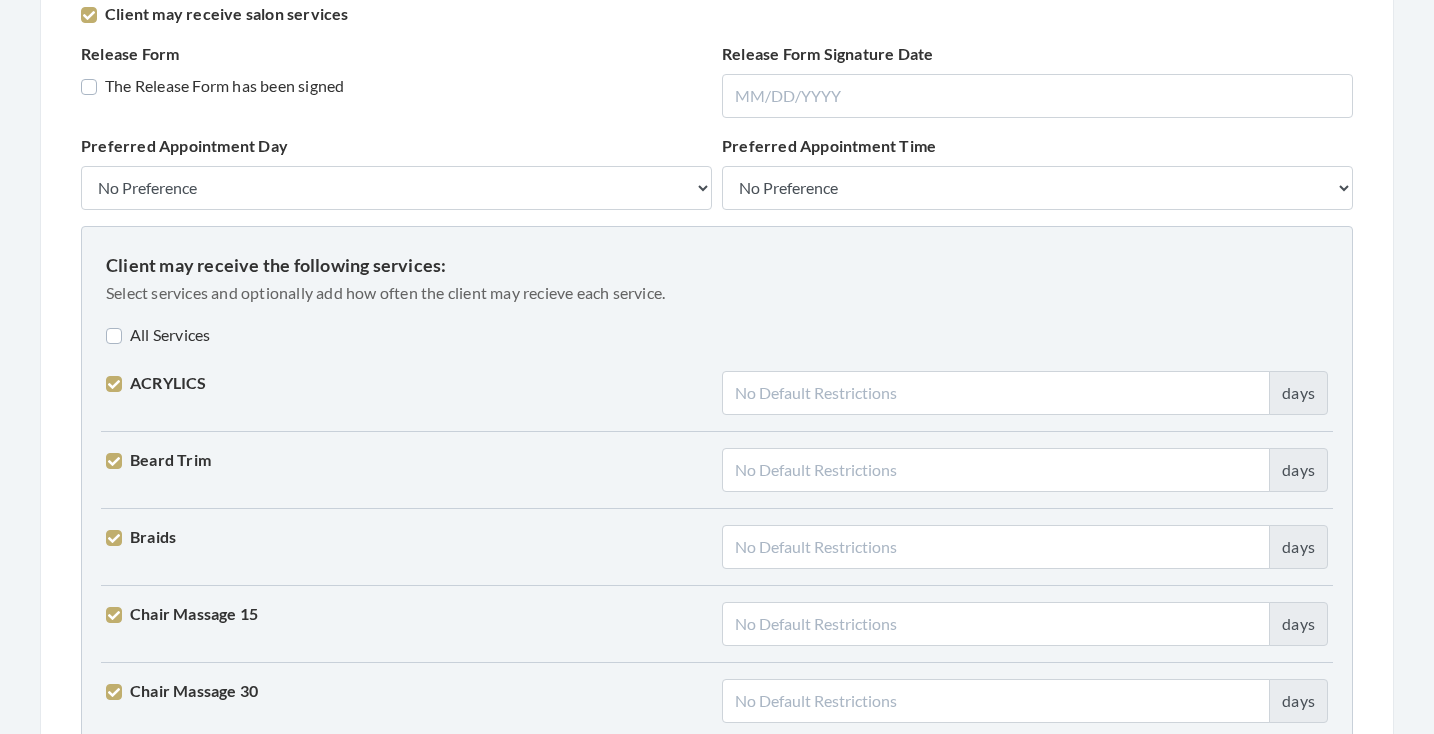 scroll, scrollTop: 1445, scrollLeft: 0, axis: vertical 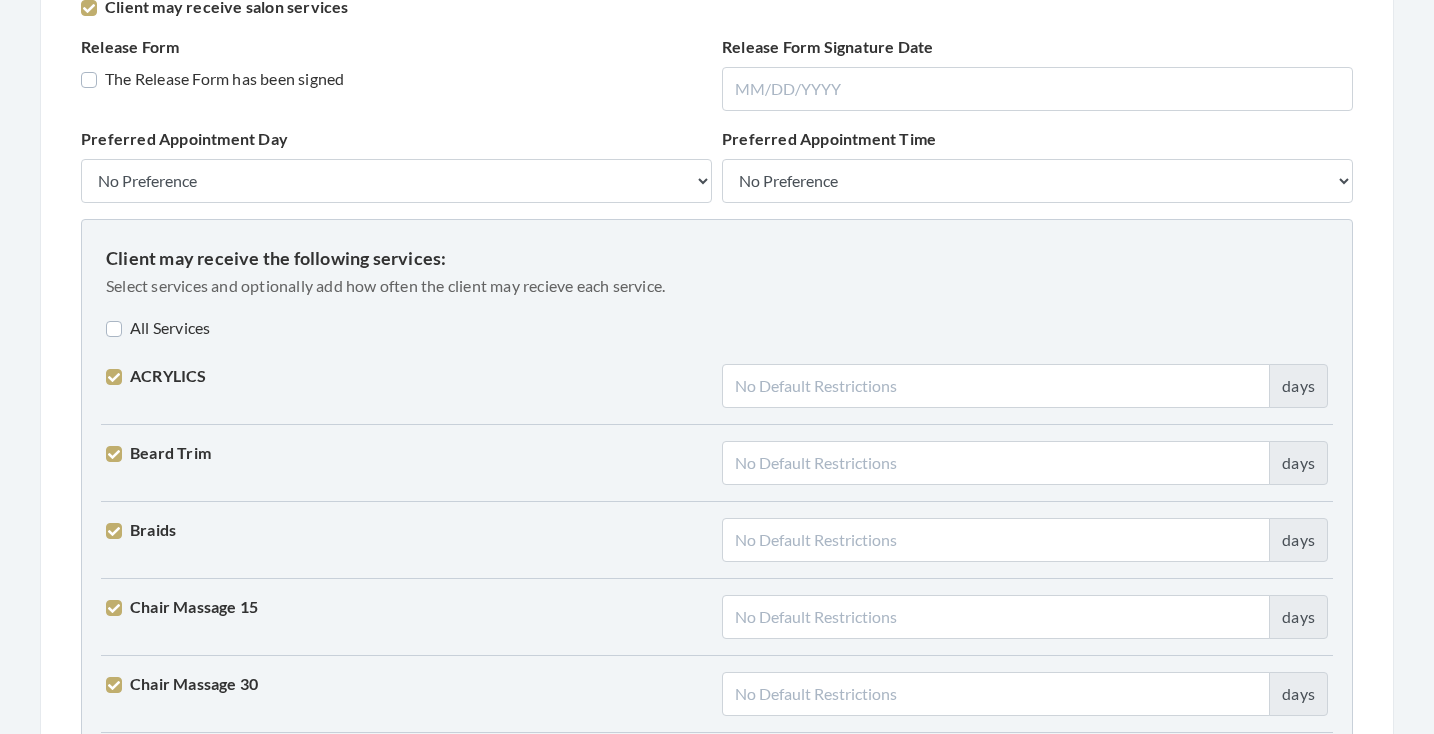 click on "The Release Form has been signed" at bounding box center [212, 79] 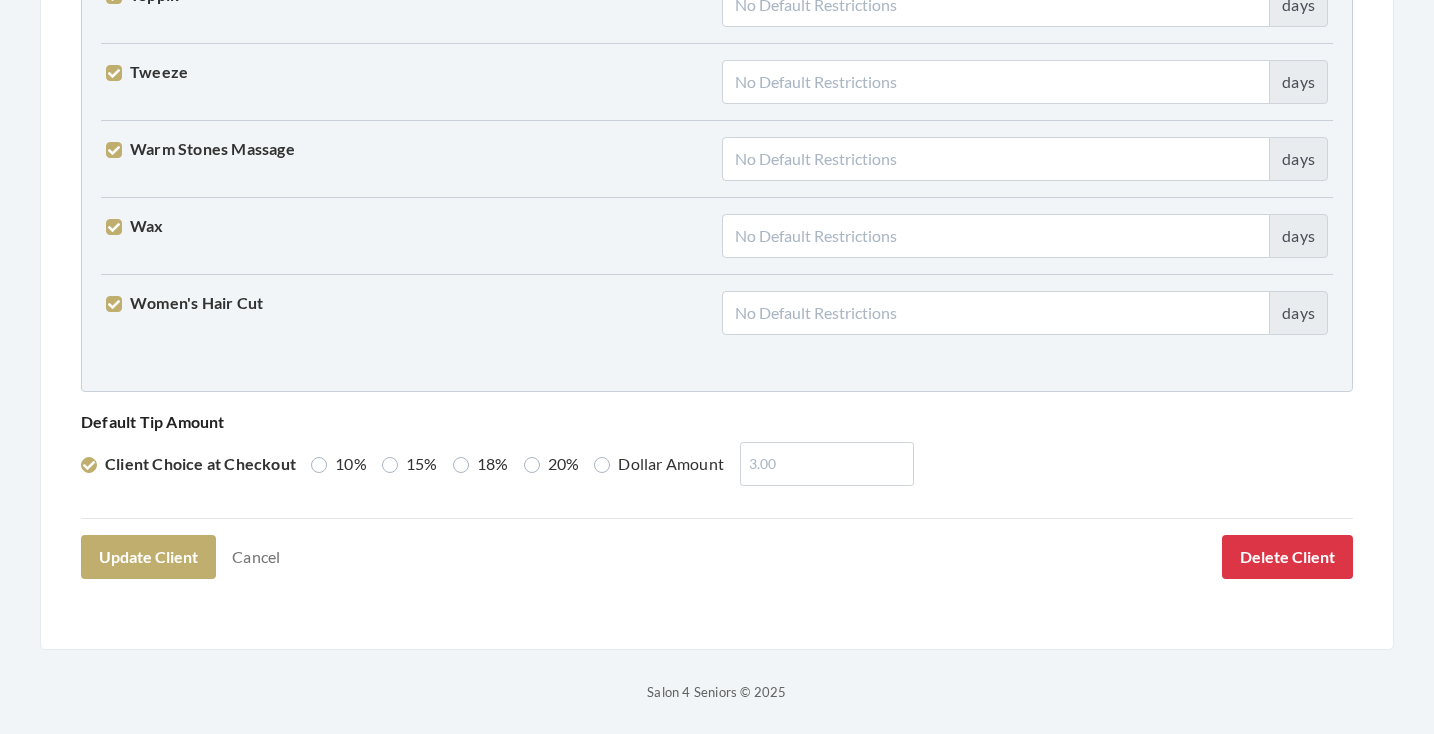 scroll, scrollTop: 5136, scrollLeft: 0, axis: vertical 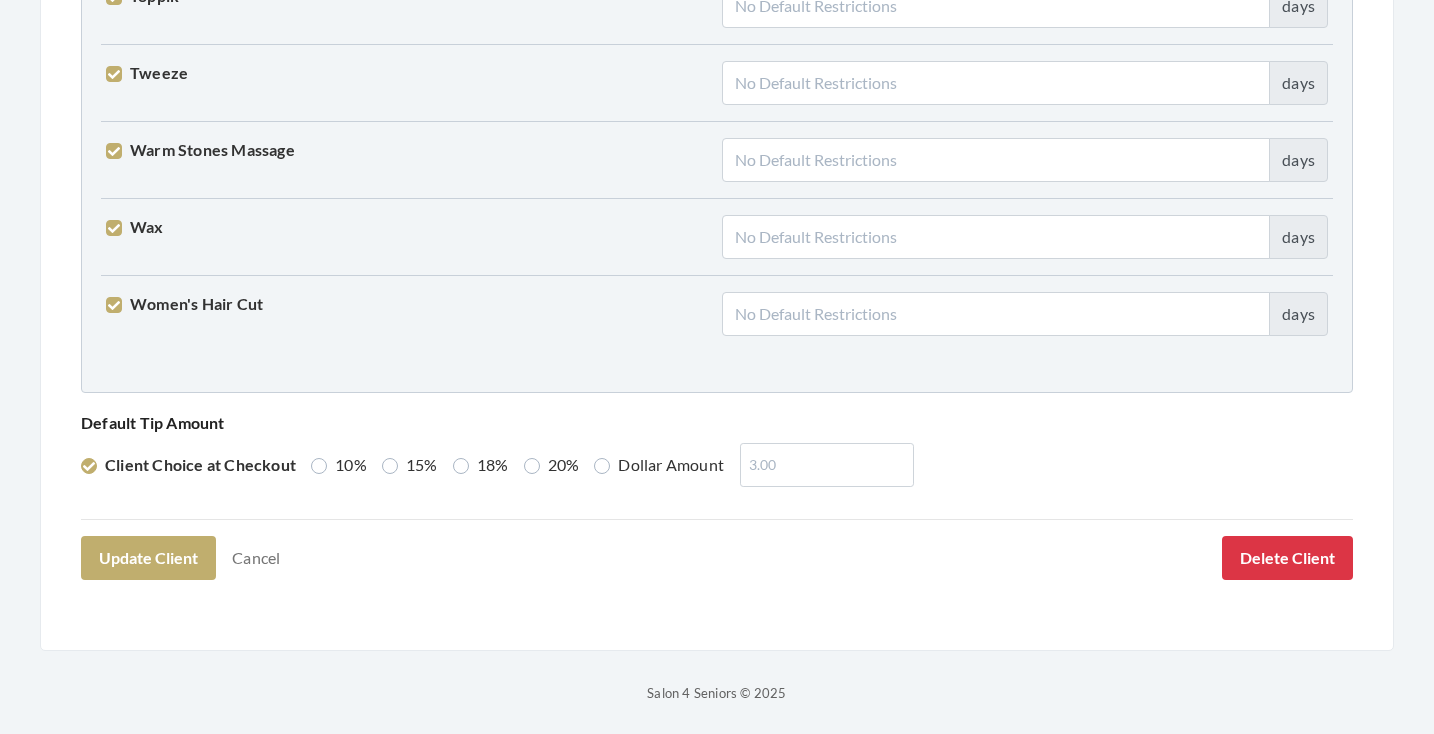 click on "15%" at bounding box center (410, 465) 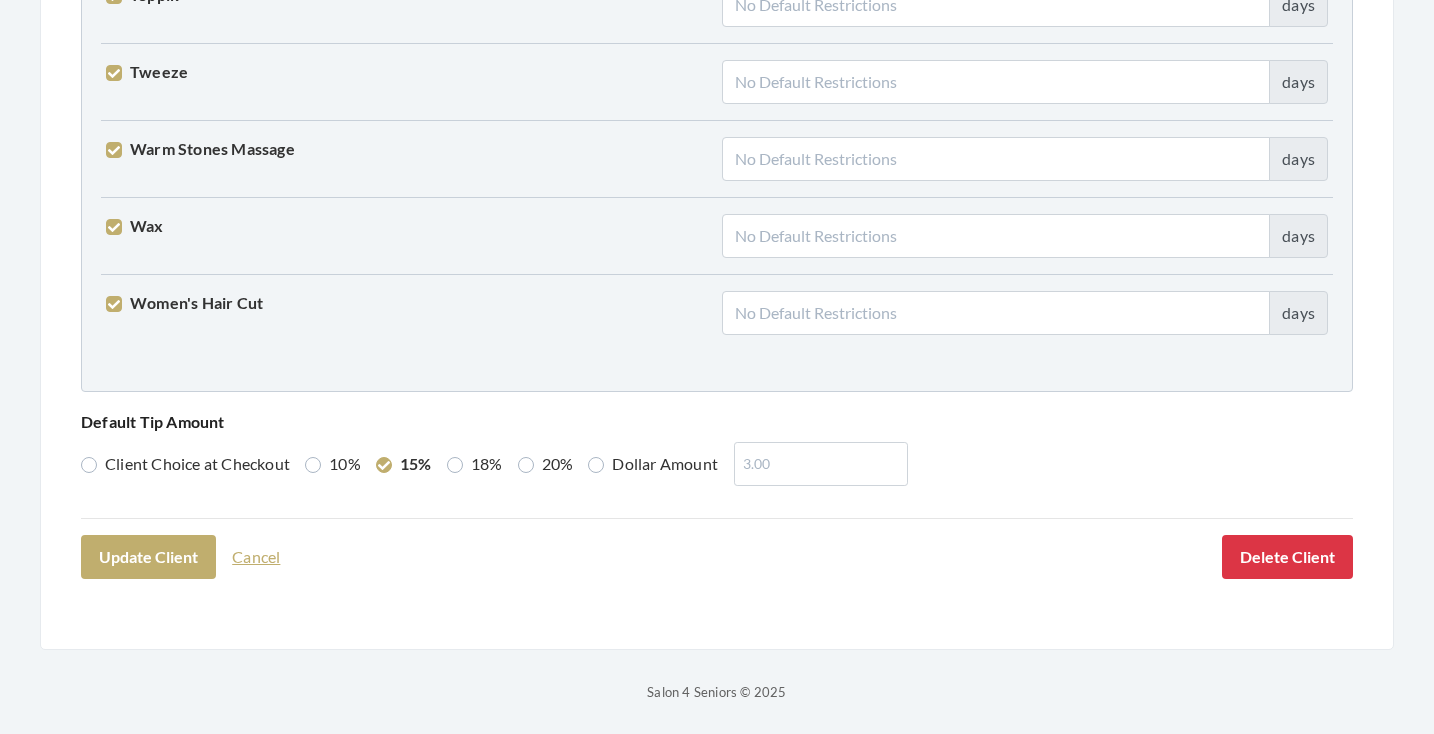 scroll, scrollTop: 5136, scrollLeft: 0, axis: vertical 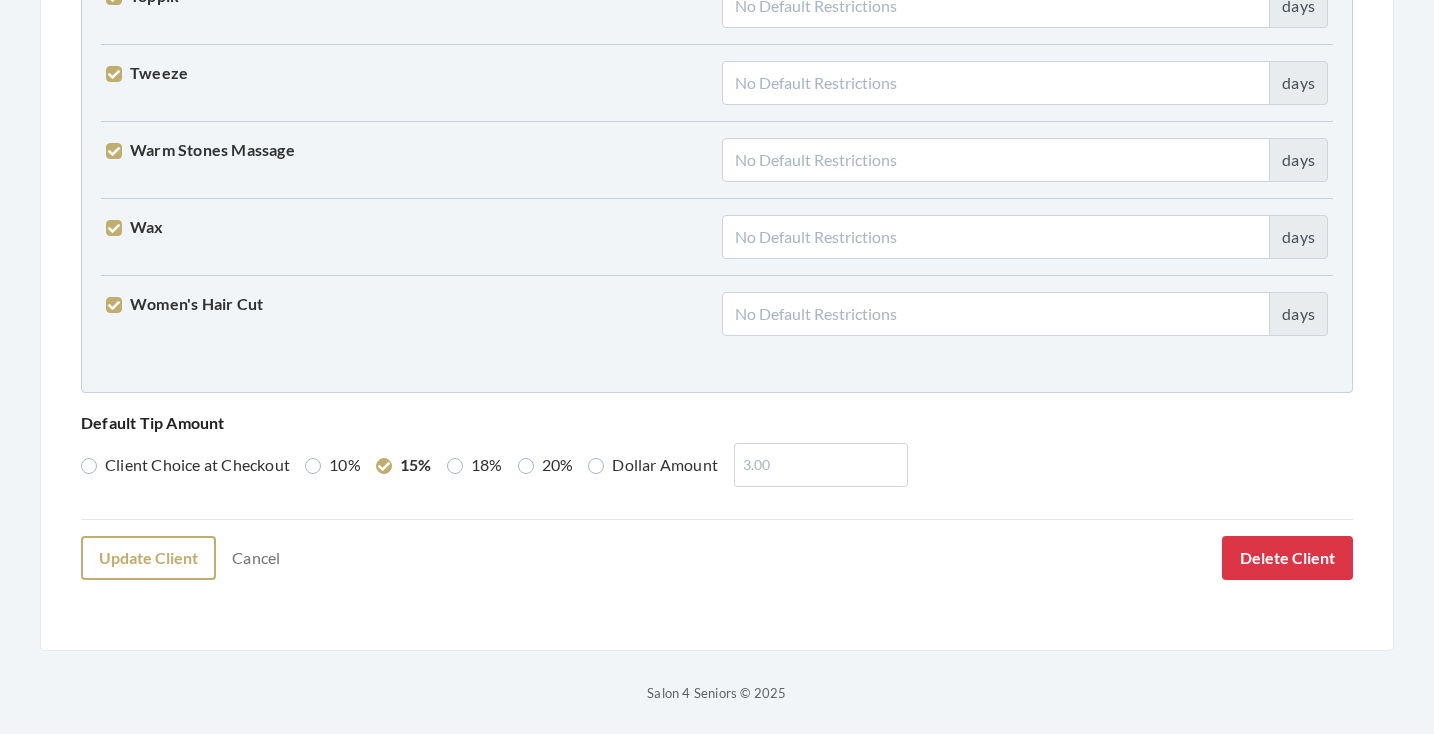 click on "Update Client" at bounding box center (148, 558) 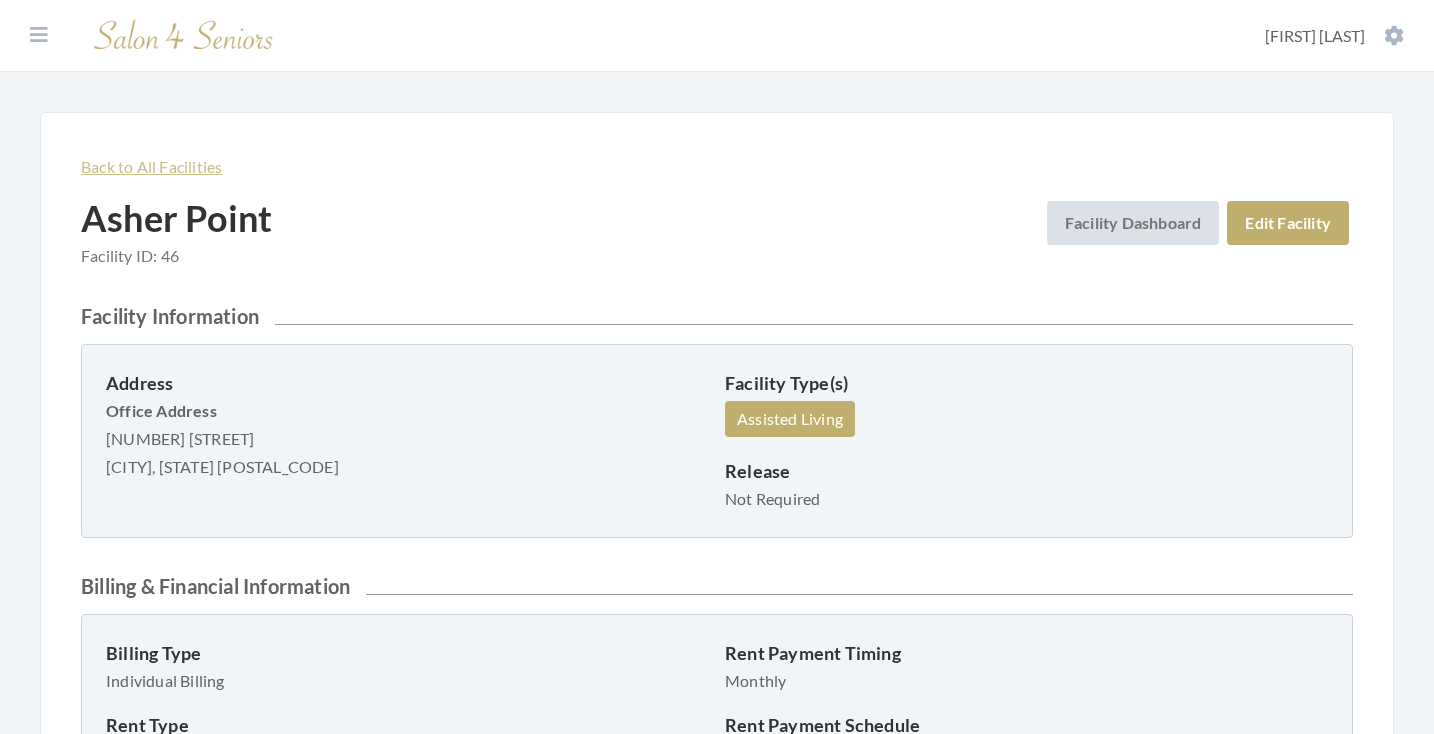 scroll, scrollTop: 0, scrollLeft: 0, axis: both 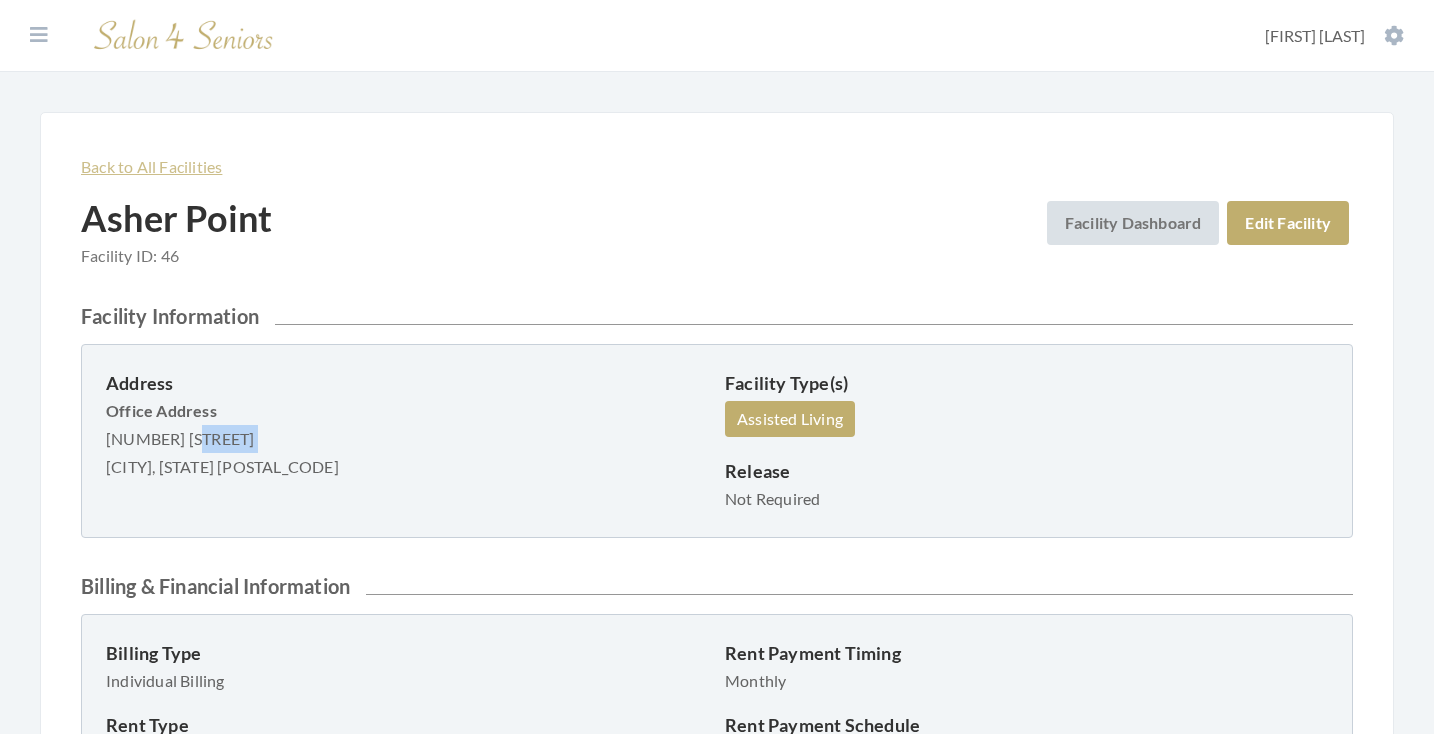 click on "Back to All Facilities" at bounding box center [151, 166] 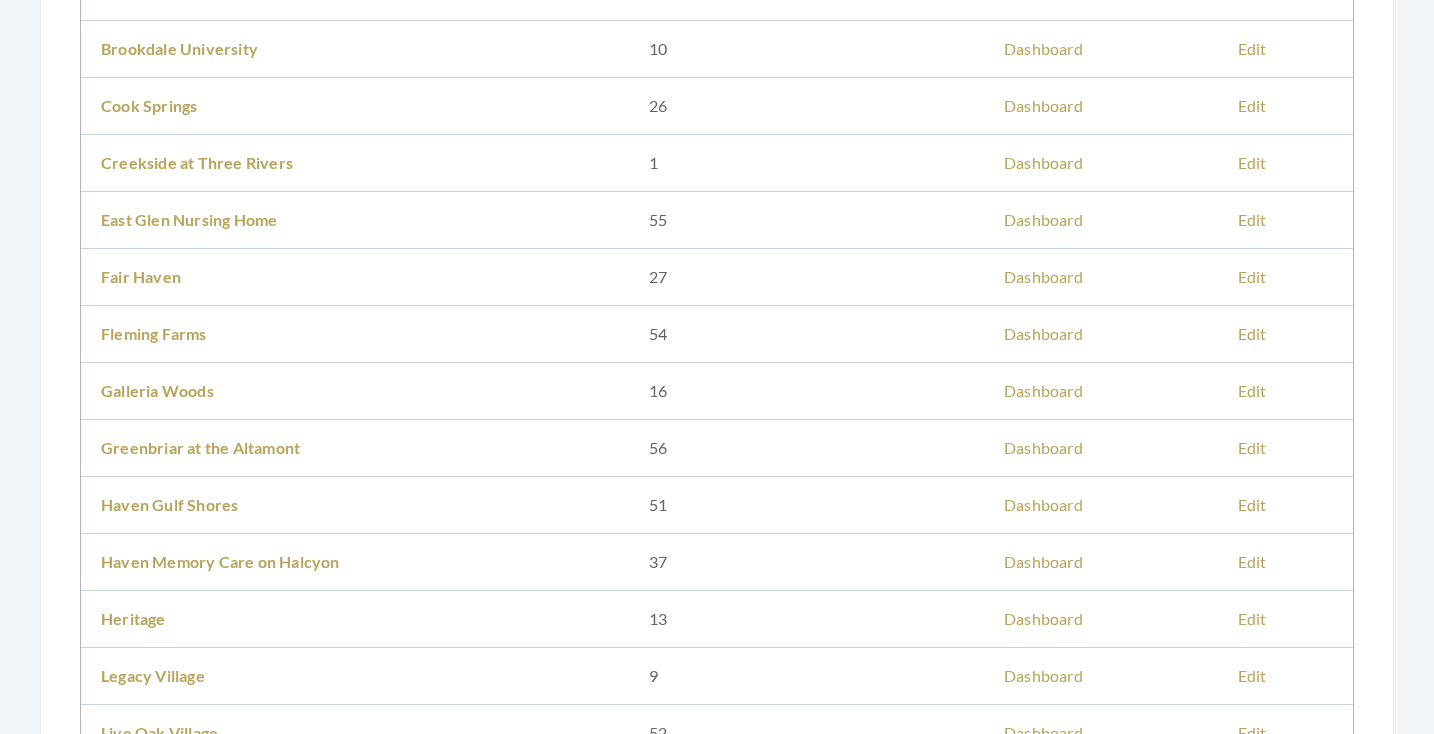 scroll, scrollTop: 581, scrollLeft: 0, axis: vertical 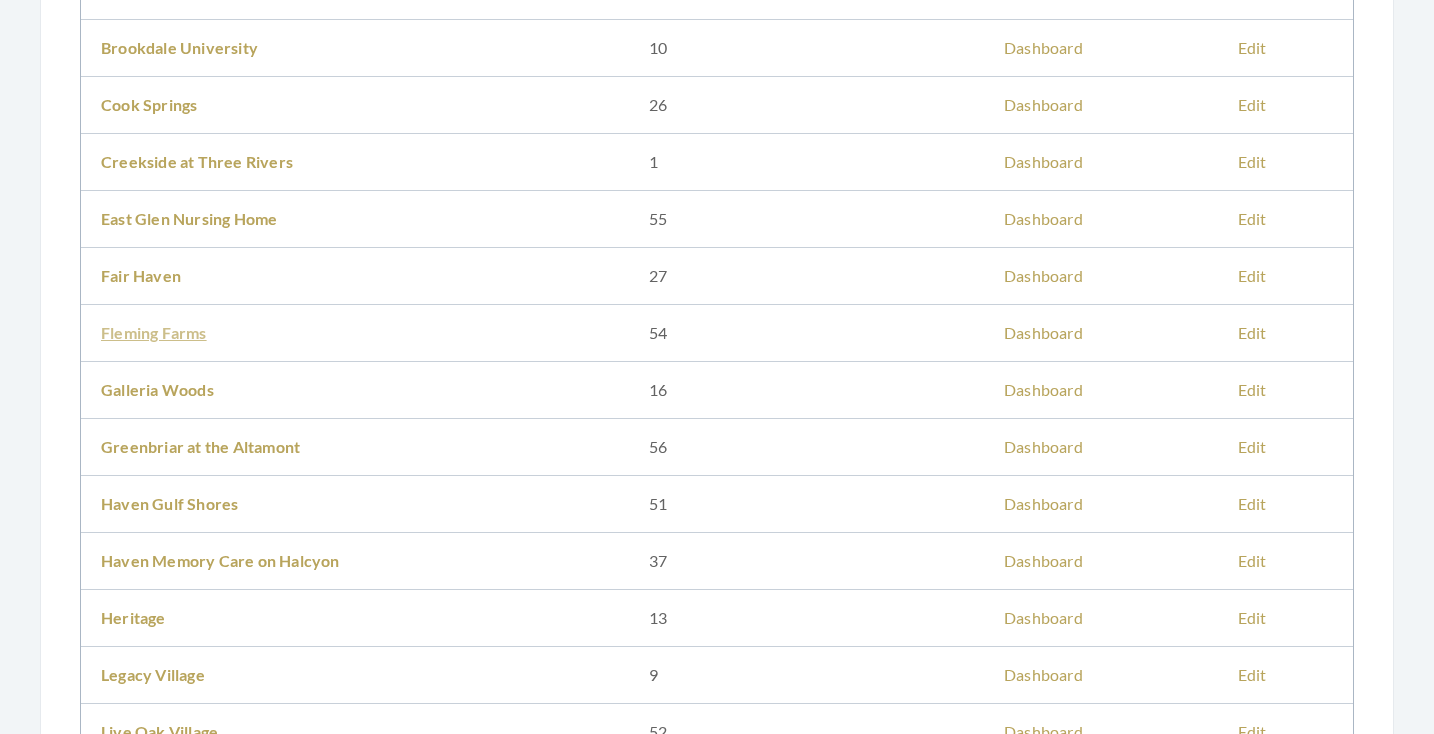 click on "Fleming Farms" at bounding box center [154, 332] 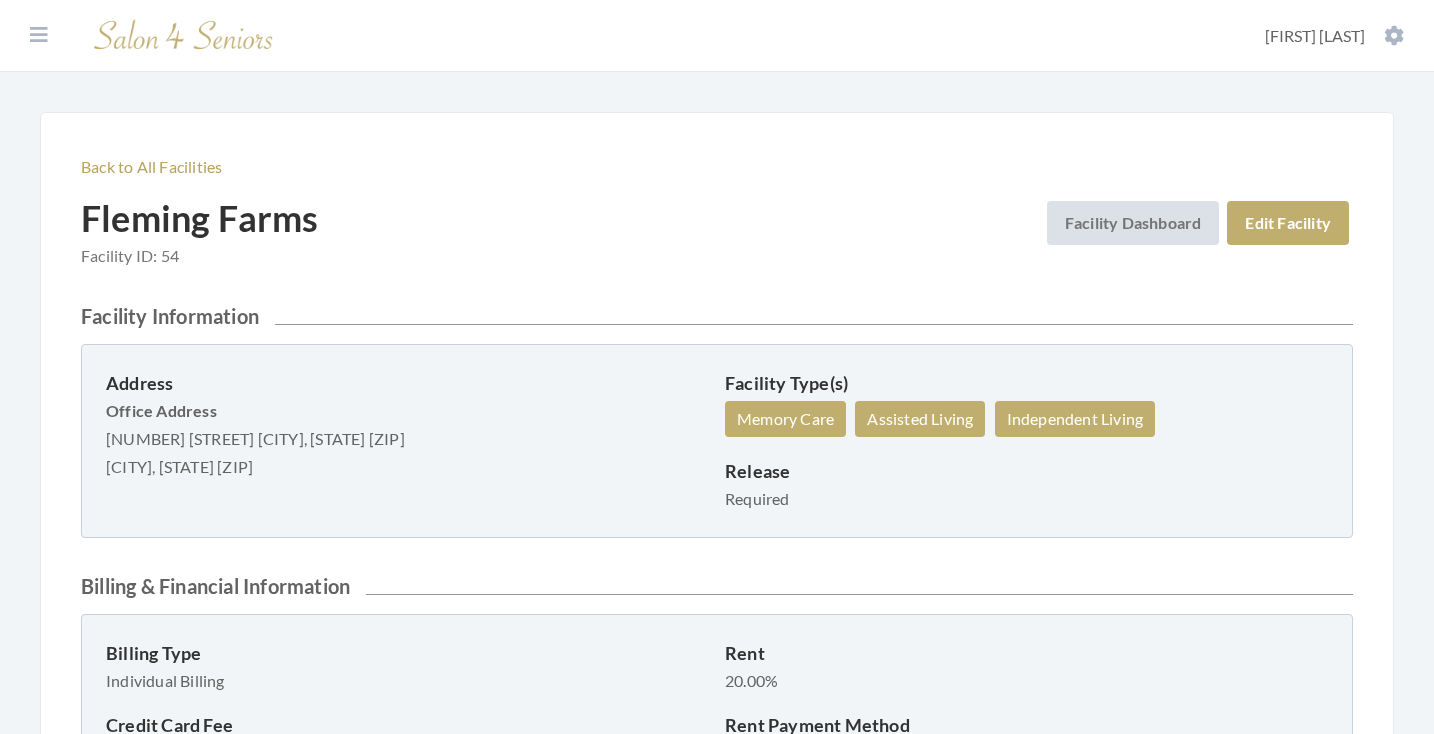 scroll, scrollTop: 0, scrollLeft: 0, axis: both 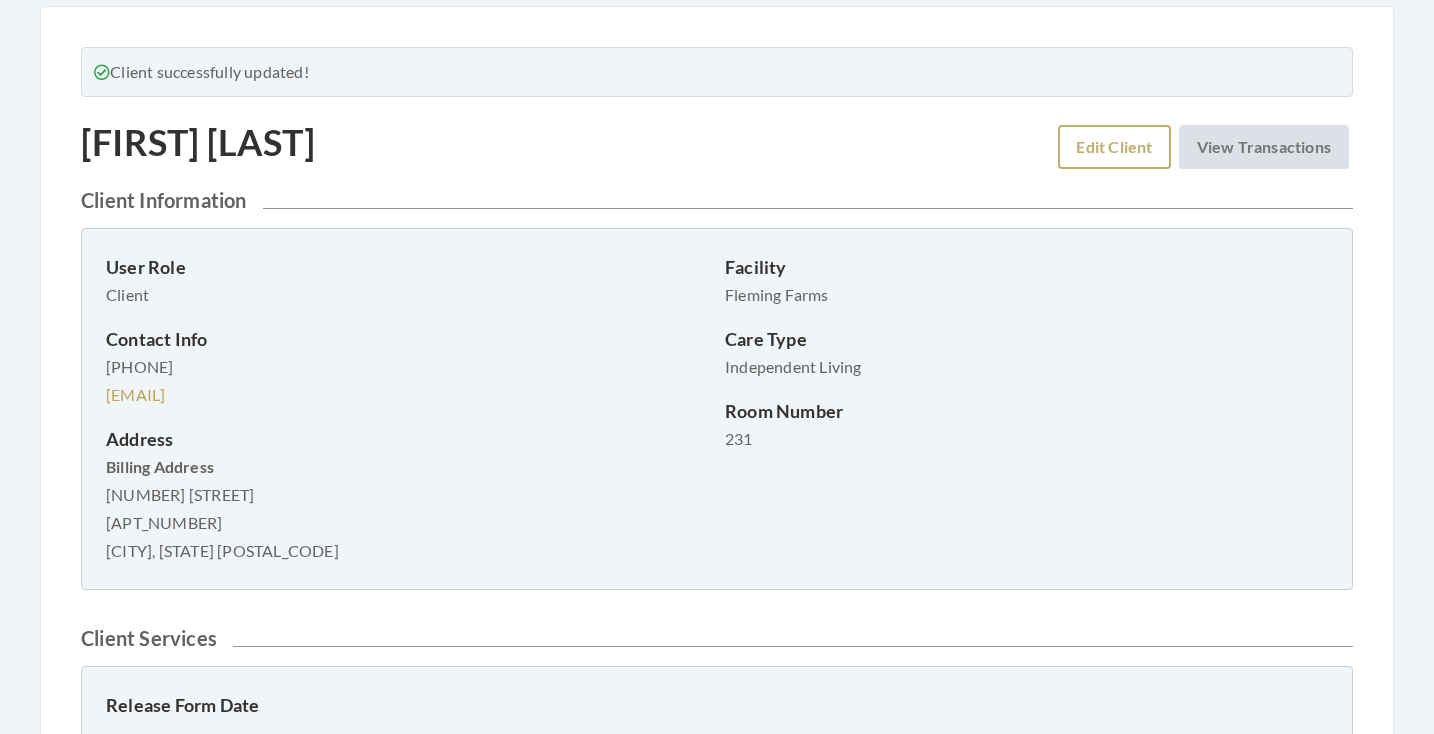click on "Edit Client" at bounding box center [1114, 147] 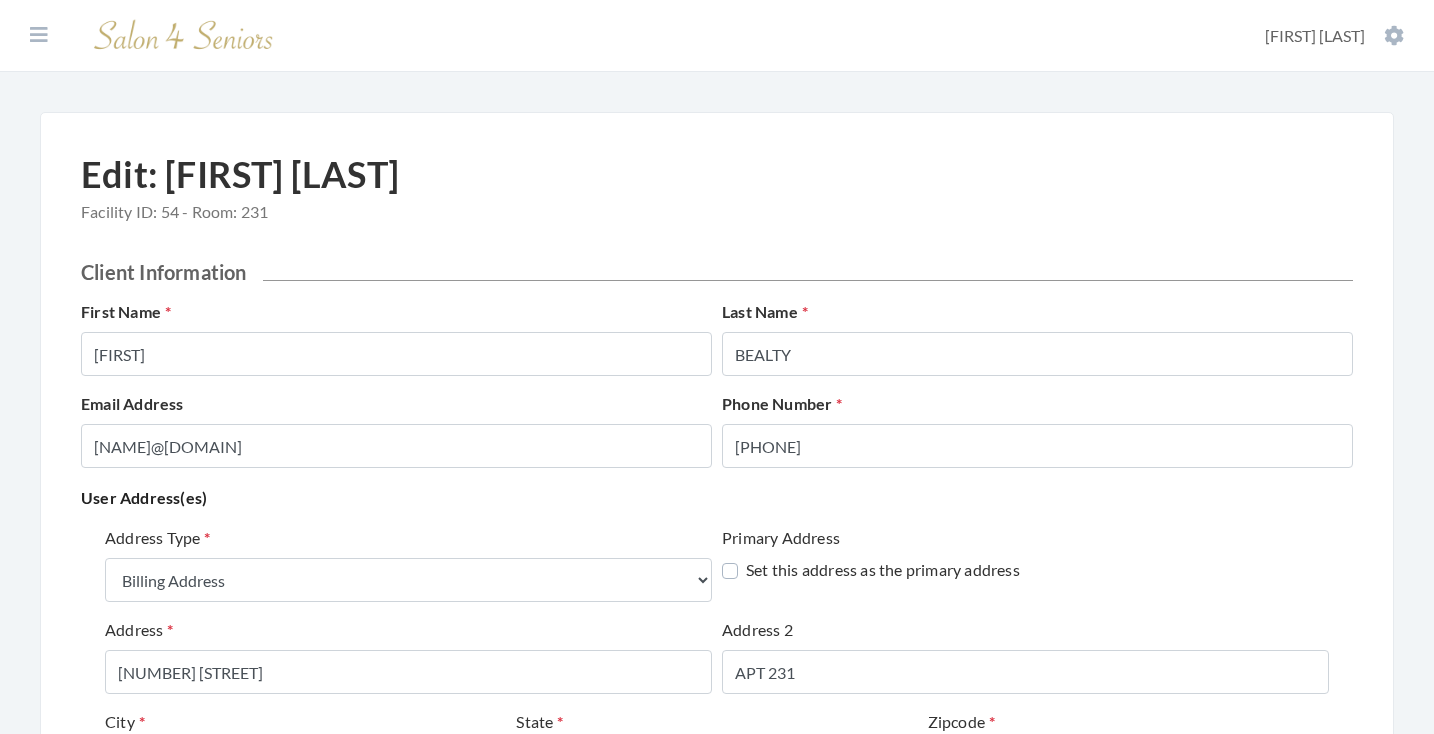 select on "billing" 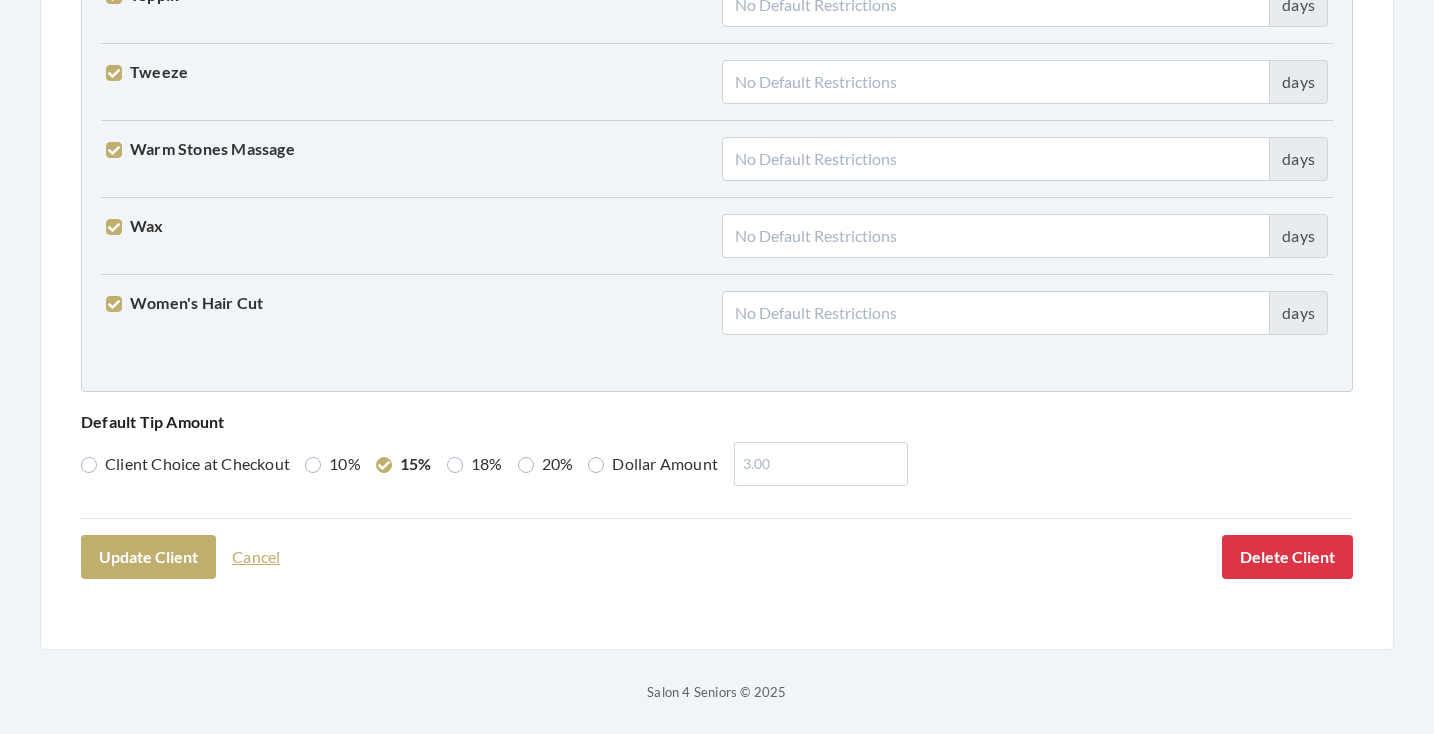 scroll, scrollTop: 5136, scrollLeft: 0, axis: vertical 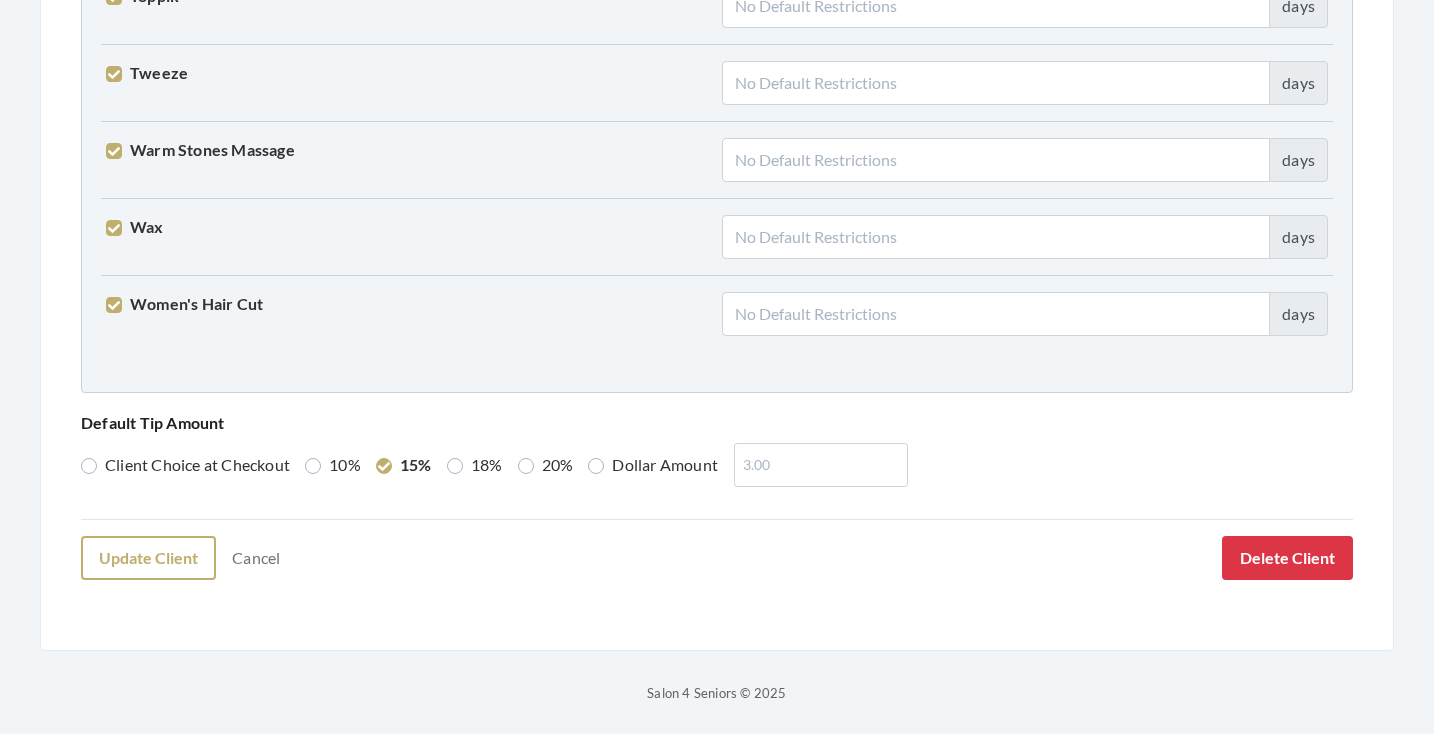 click on "Update Client" at bounding box center (148, 558) 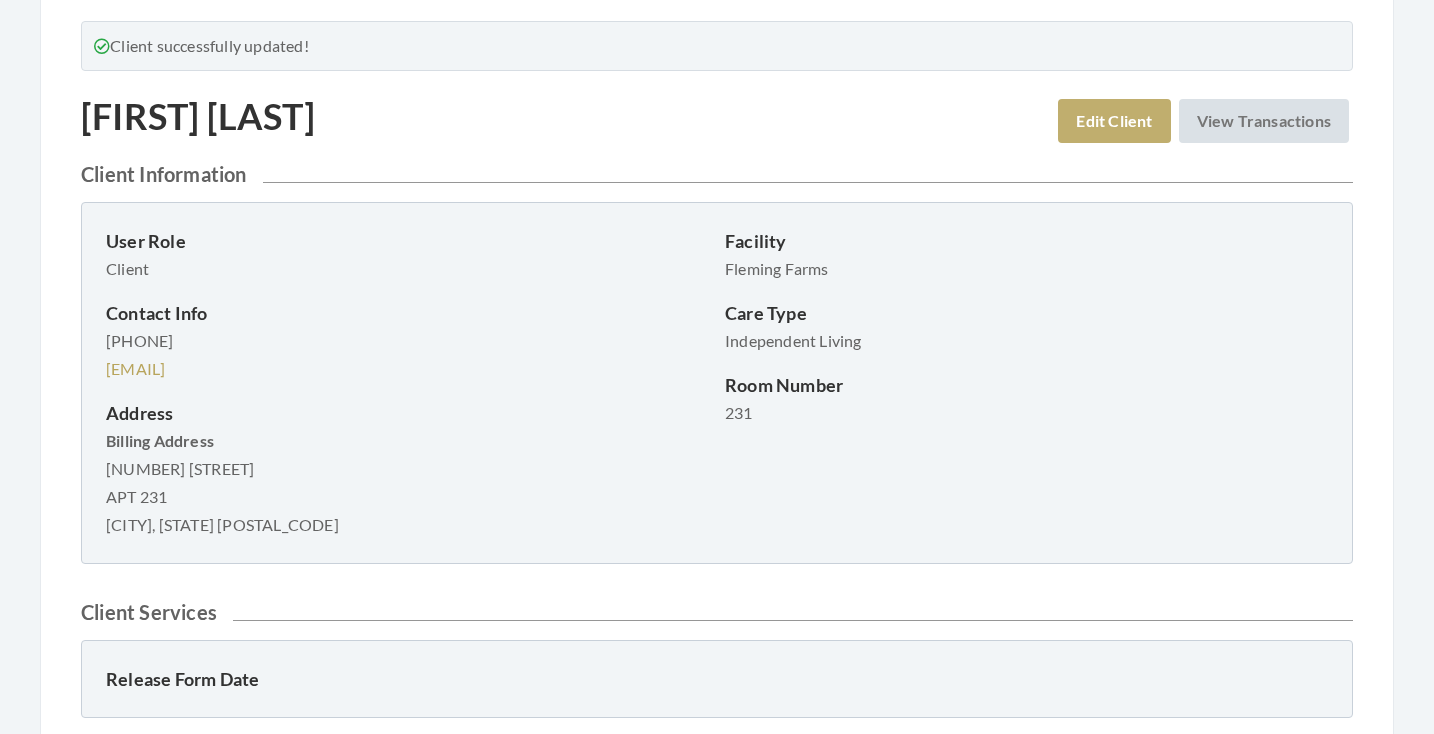 scroll, scrollTop: 132, scrollLeft: 0, axis: vertical 